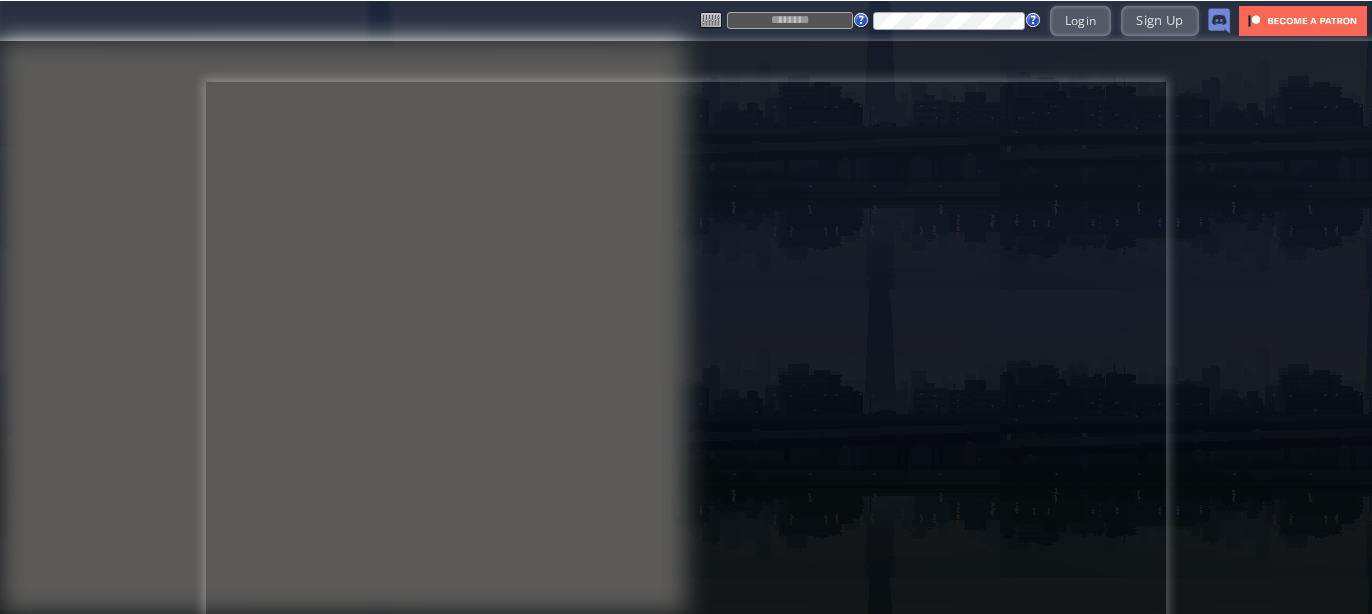 scroll, scrollTop: 0, scrollLeft: 0, axis: both 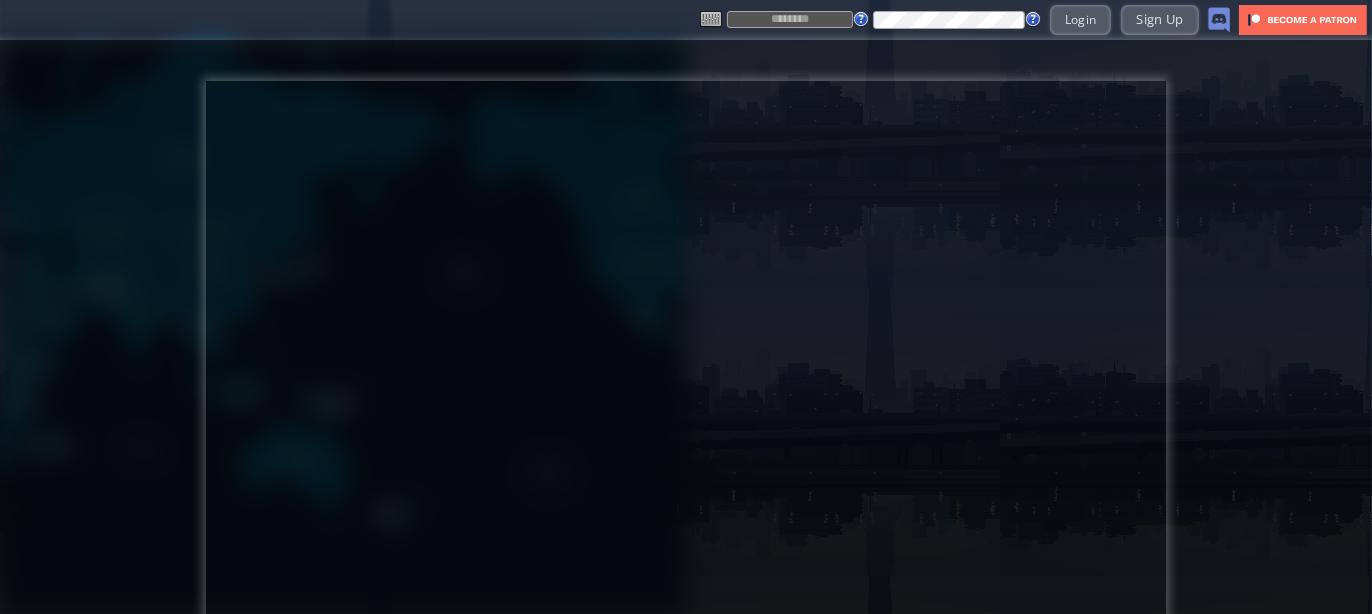 type on "*****" 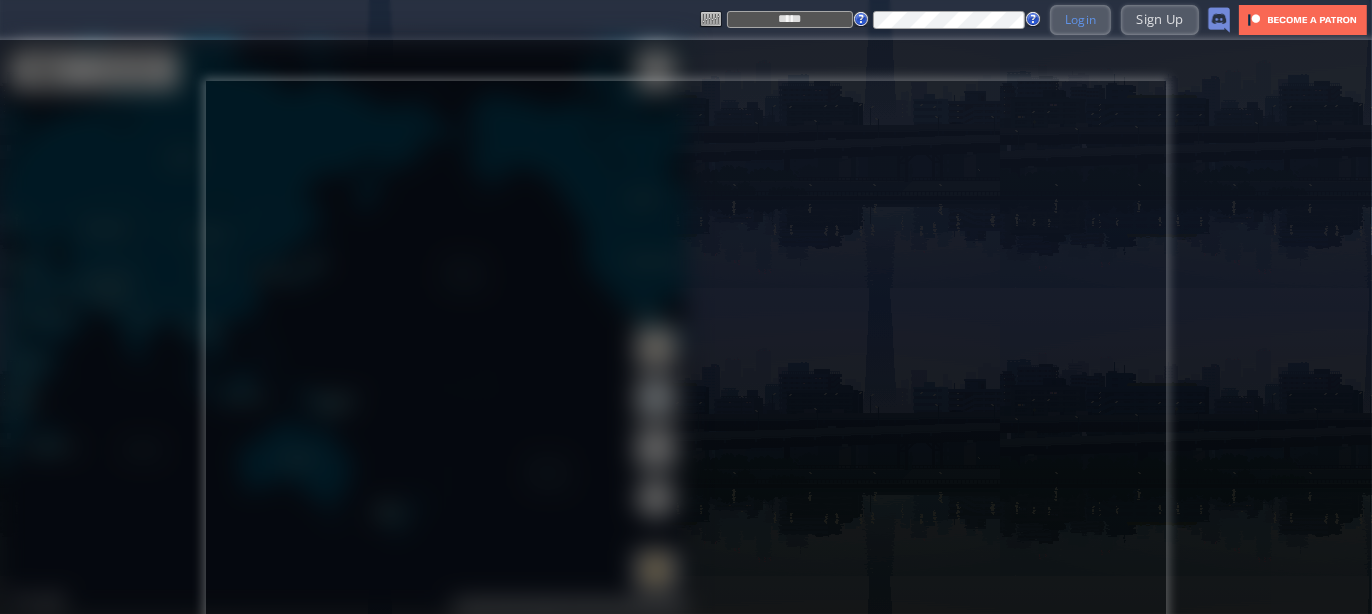 click on "Login" at bounding box center [1081, 19] 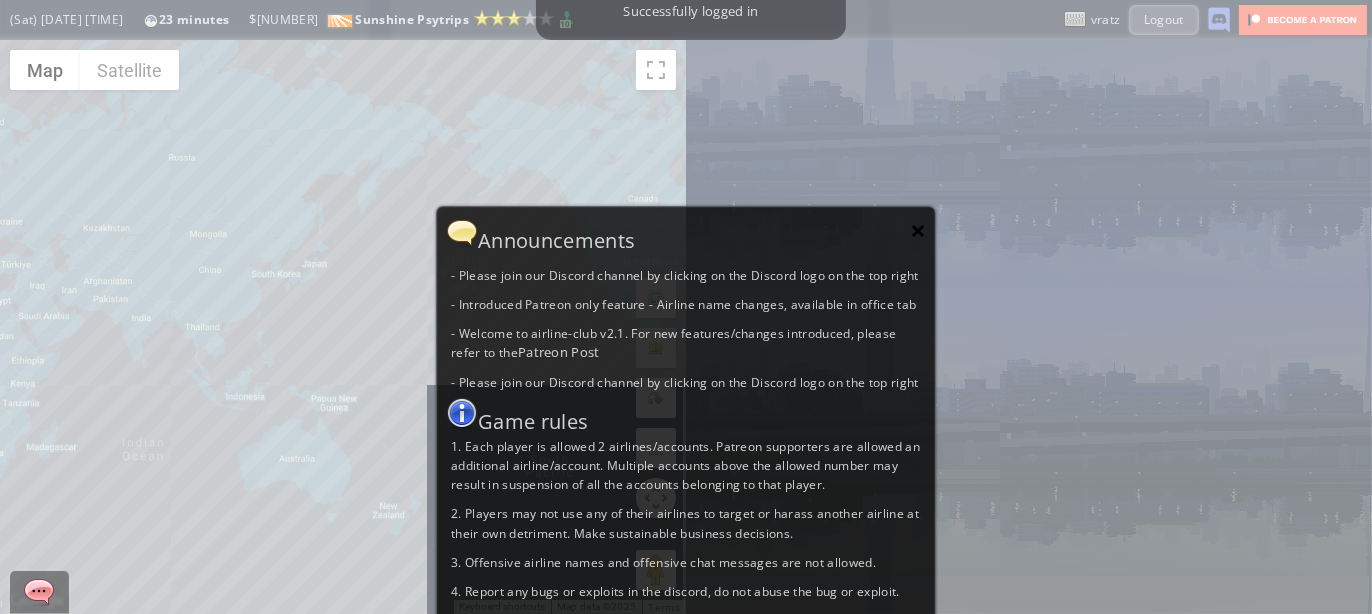 click on "×" at bounding box center (918, 230) 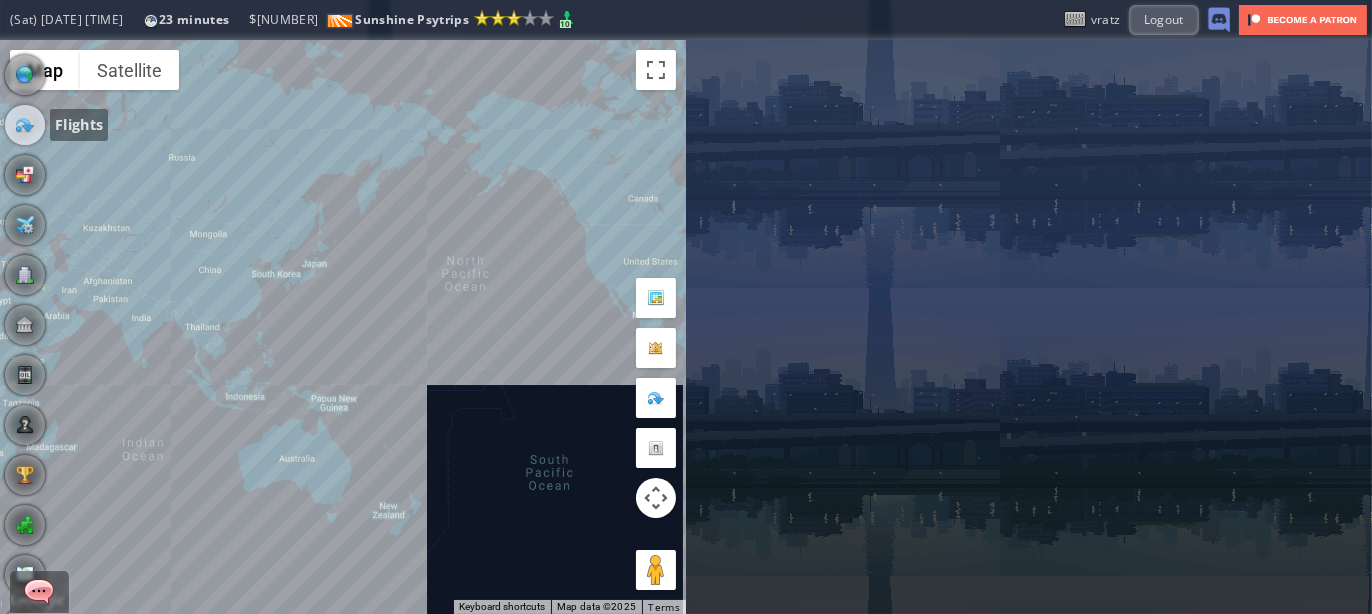 click at bounding box center [25, 125] 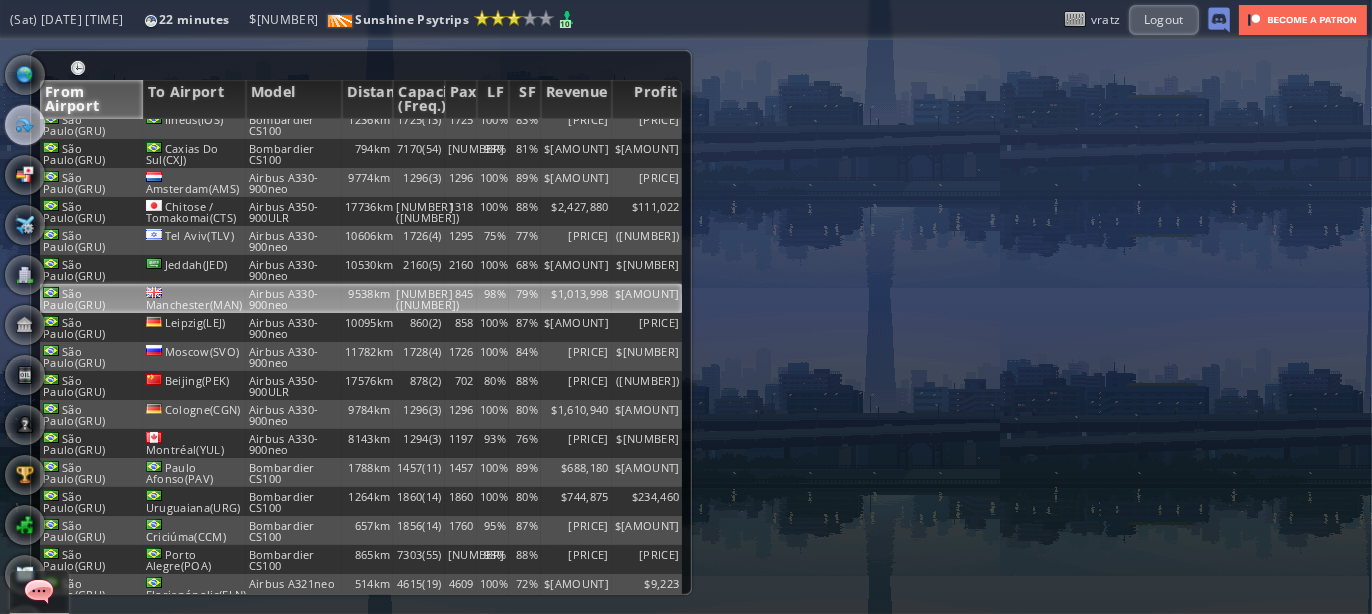 scroll, scrollTop: 533, scrollLeft: 0, axis: vertical 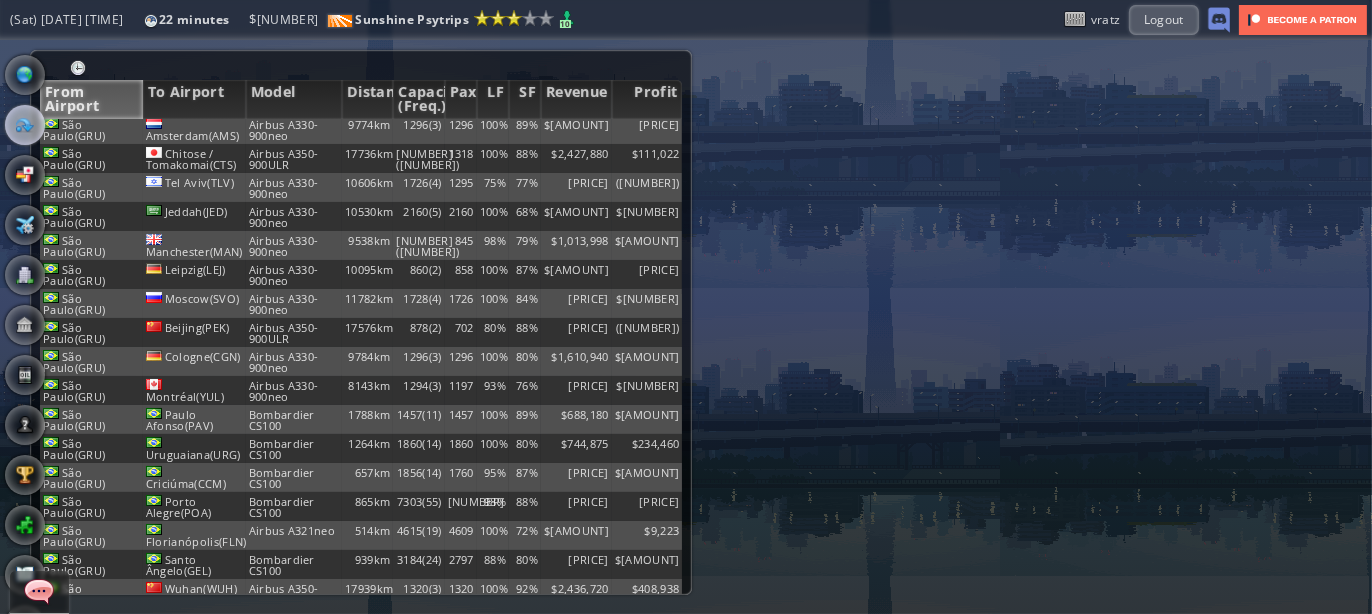 click on "From Airport" at bounding box center (91, 99) 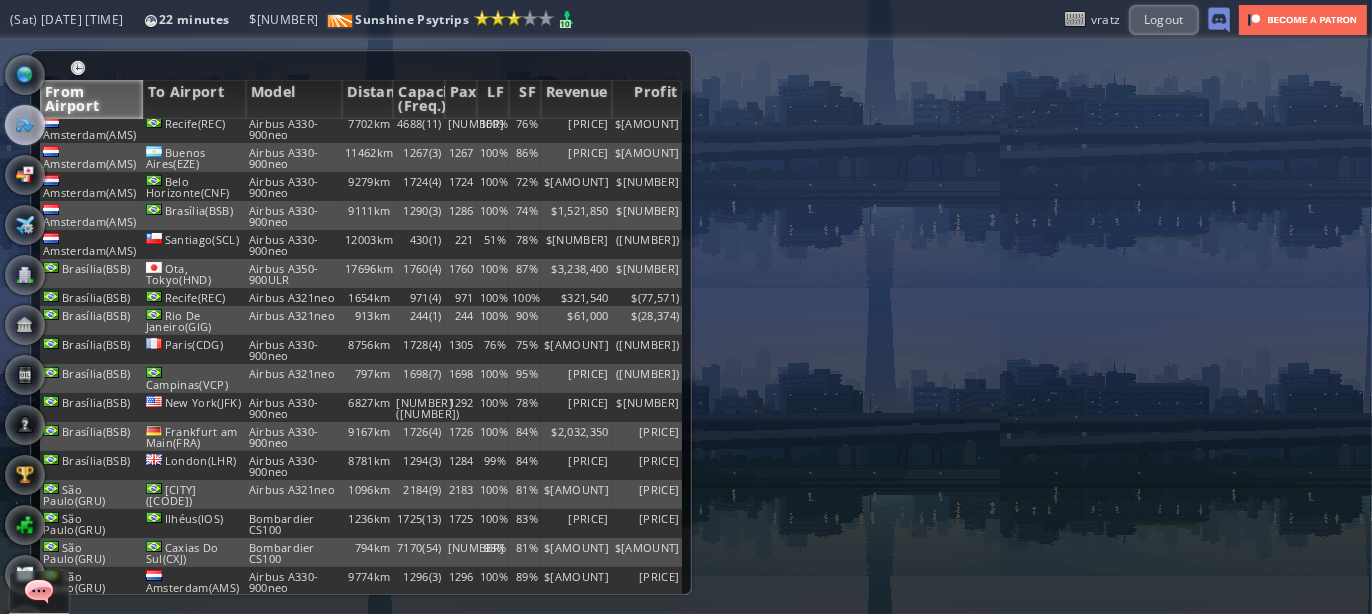 scroll, scrollTop: 0, scrollLeft: 0, axis: both 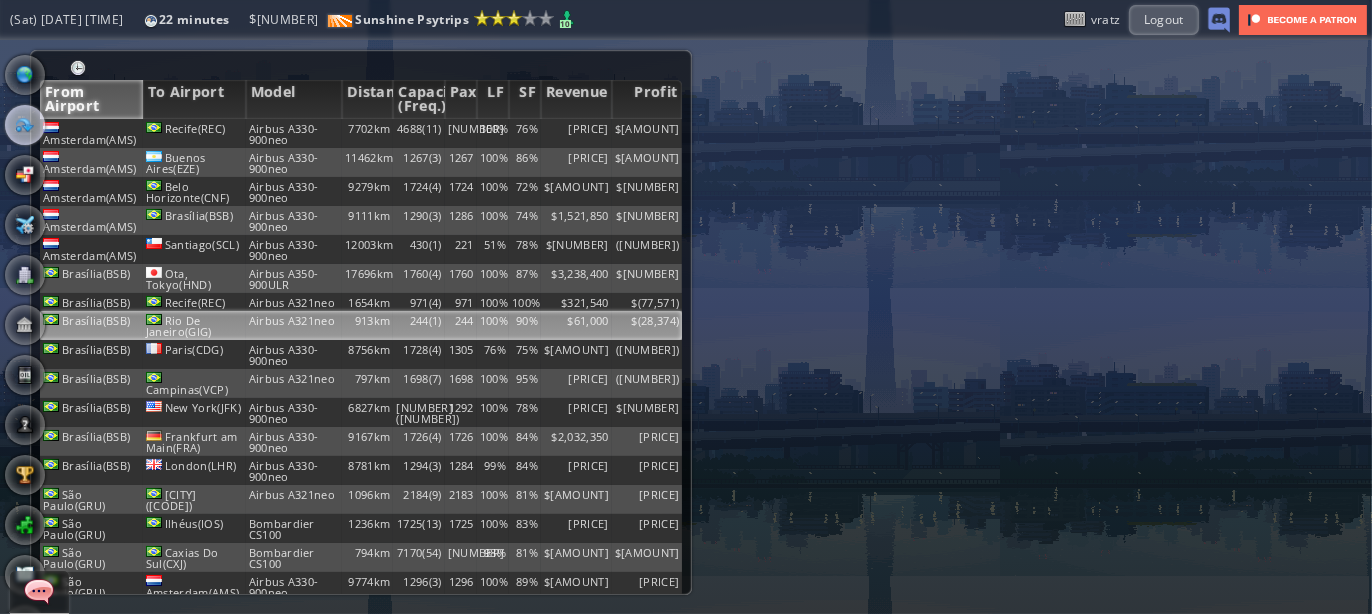 click on "[CITY]([CODE]) [CITY]([CODE]) [BRAND] [NUMBER]km [NUMBER]([NUMBER]) [NUMBER] [PERCENT]% [PERCENT]% [PRICE] ([PRICE])" at bounding box center (361, 325) 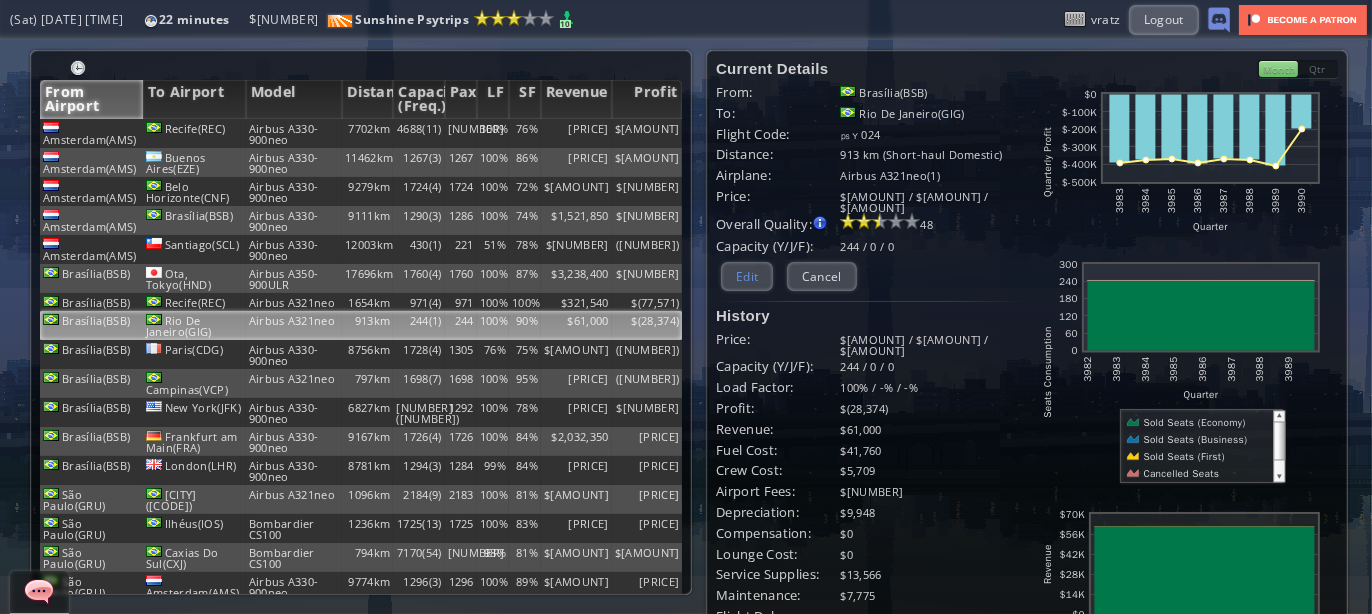 click on "Edit" at bounding box center [747, 276] 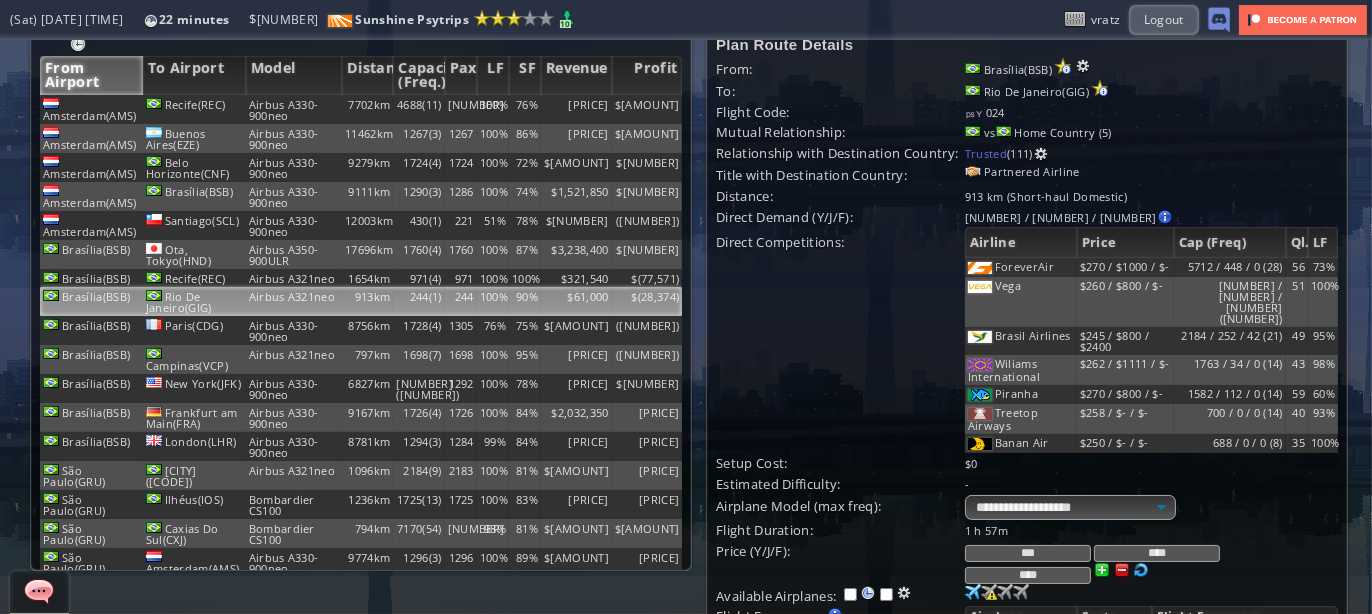 scroll, scrollTop: 133, scrollLeft: 0, axis: vertical 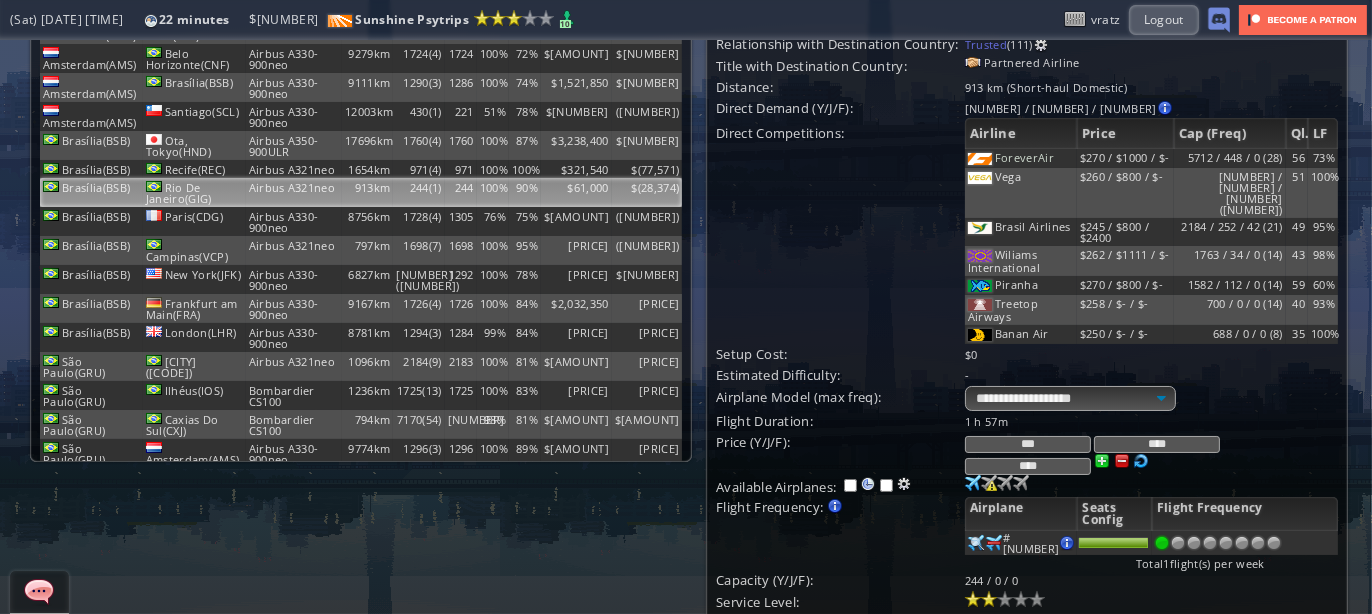 click at bounding box center (1141, 461) 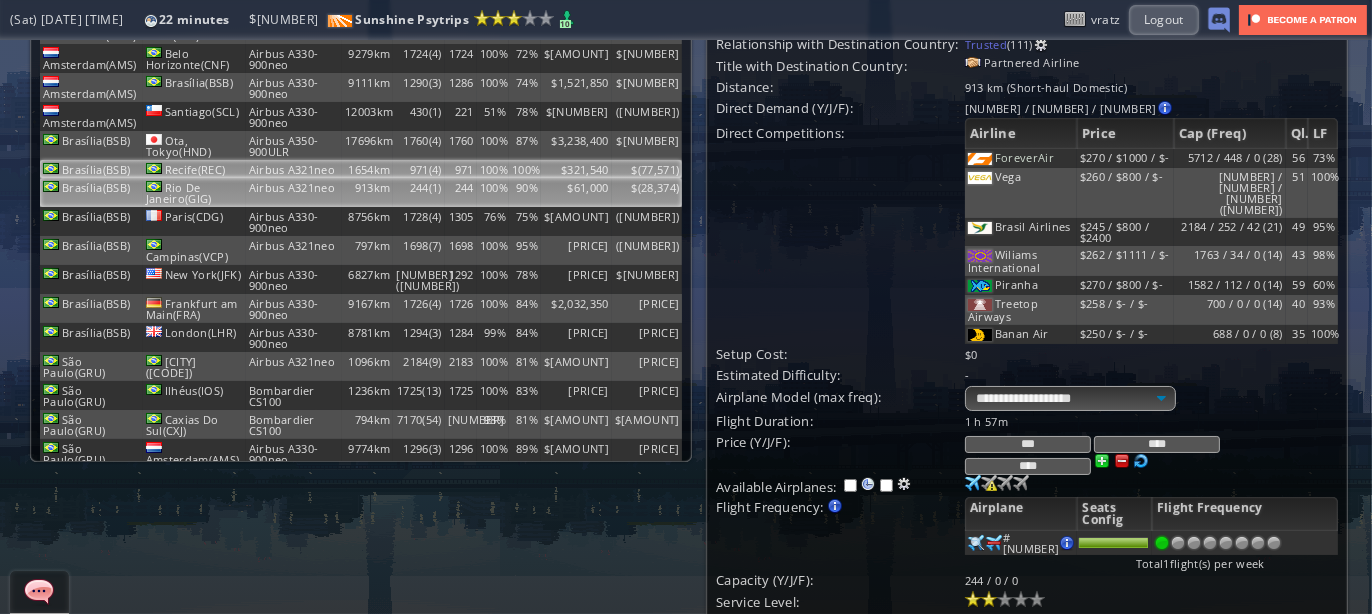 click on "1654km" at bounding box center (367, 0) 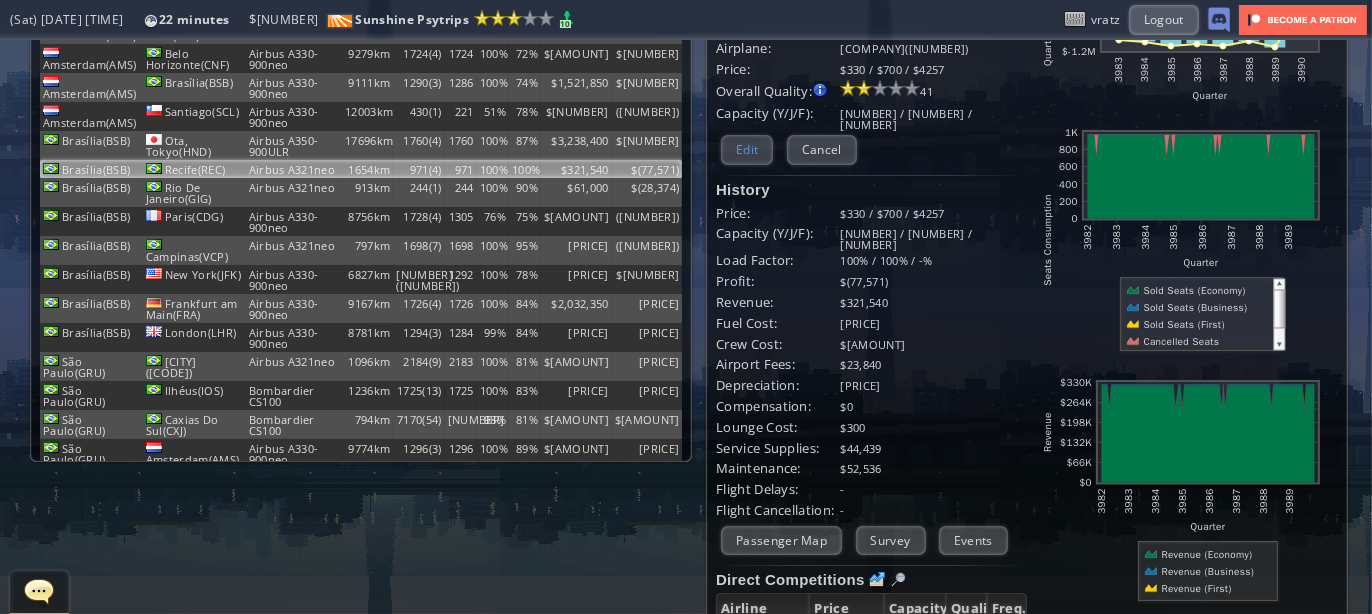 click on "Edit" at bounding box center [747, 149] 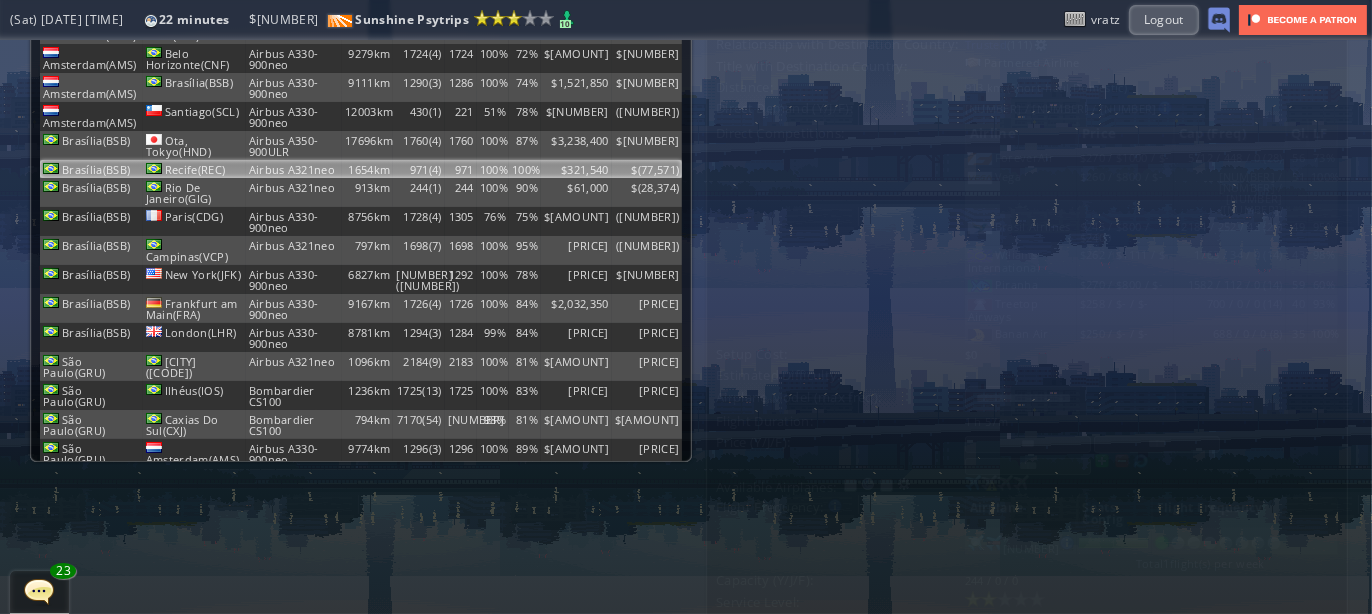 scroll, scrollTop: 0, scrollLeft: 0, axis: both 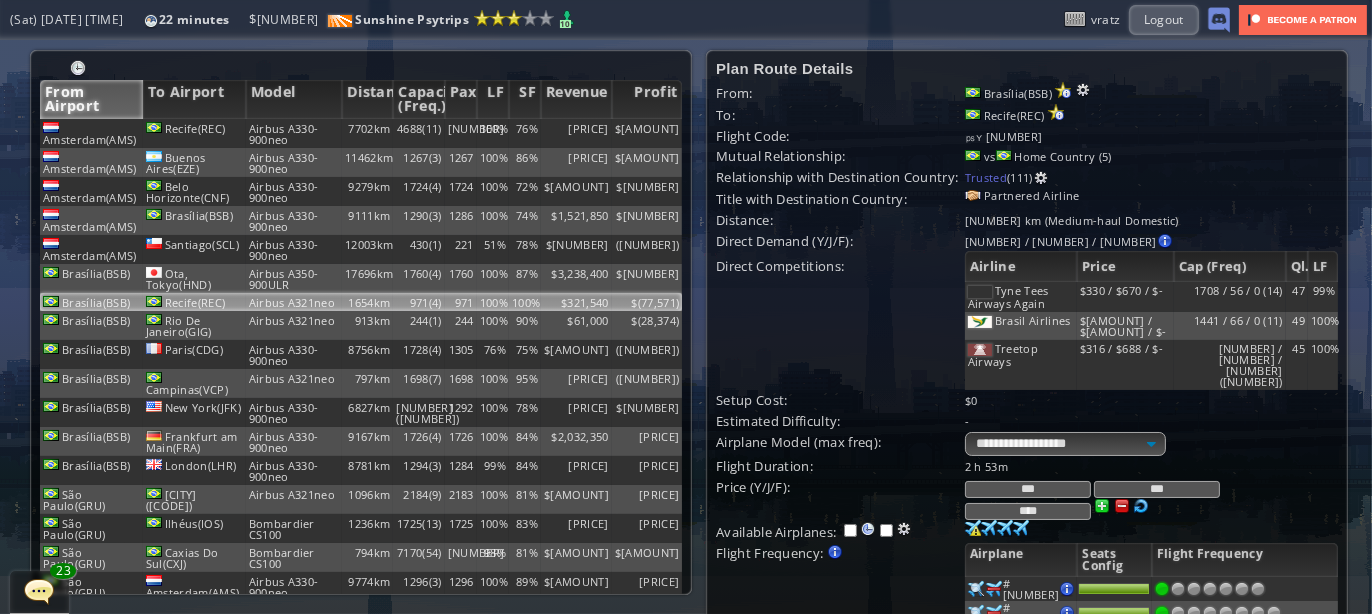 click at bounding box center (1141, 506) 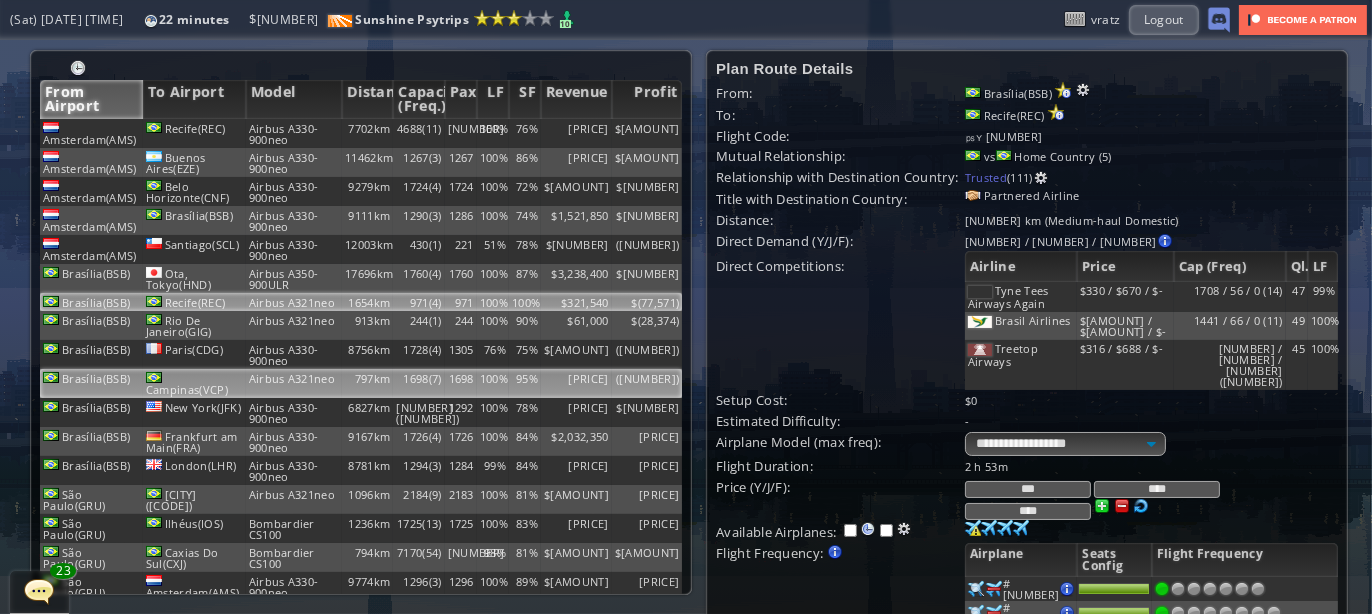 click on "1698" at bounding box center [461, 133] 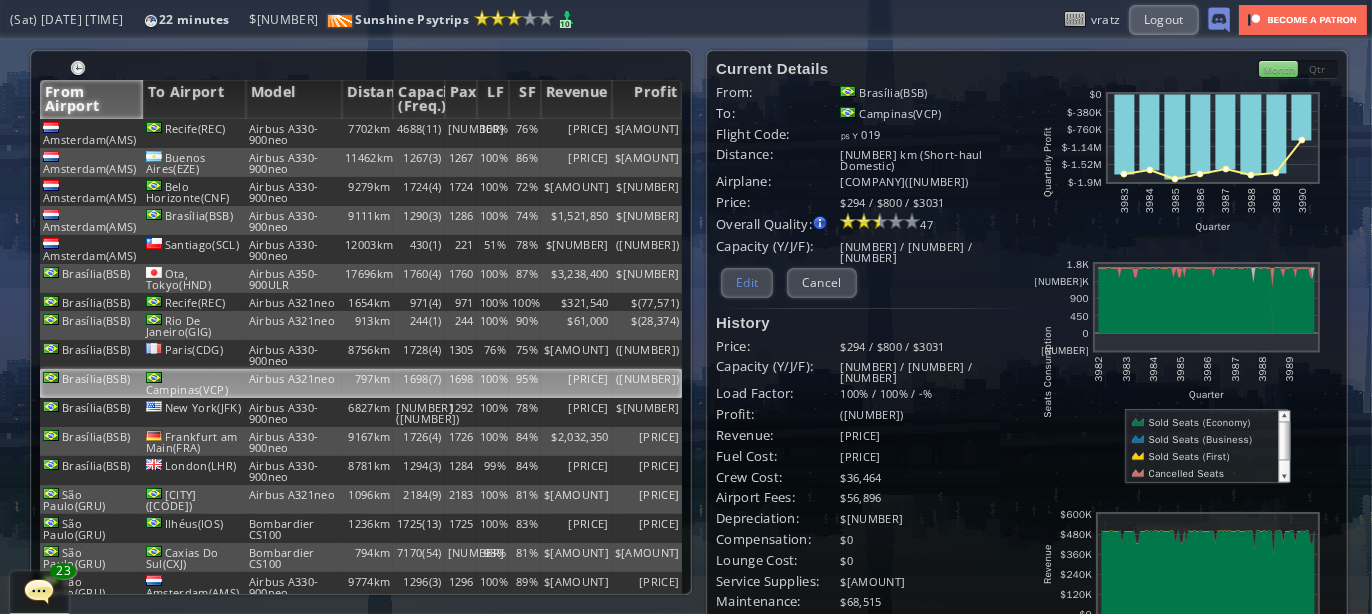 click on "Edit" at bounding box center (747, 282) 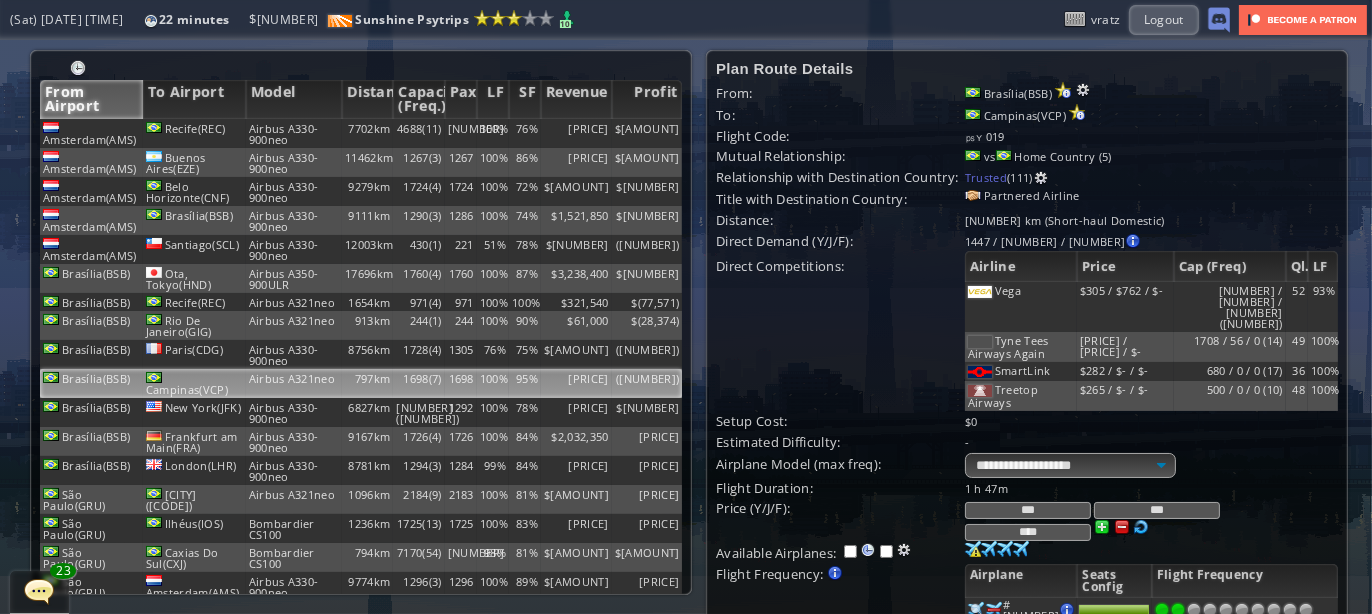 click at bounding box center (1141, 527) 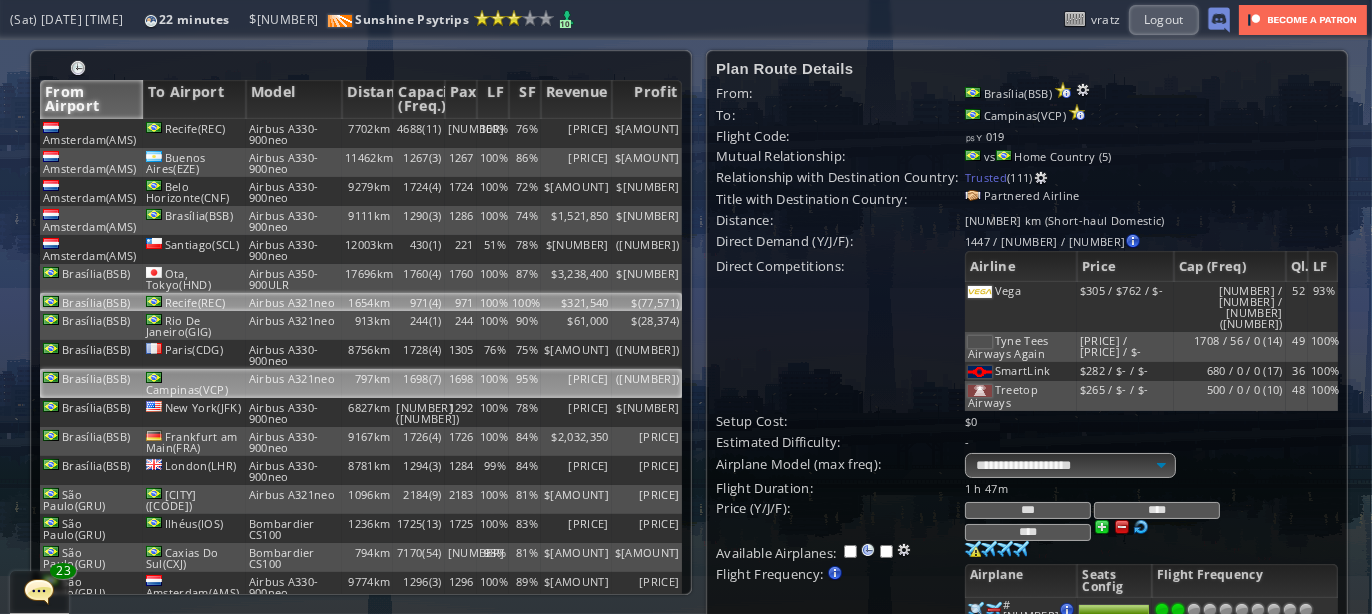 click on "971(4)" at bounding box center [418, 133] 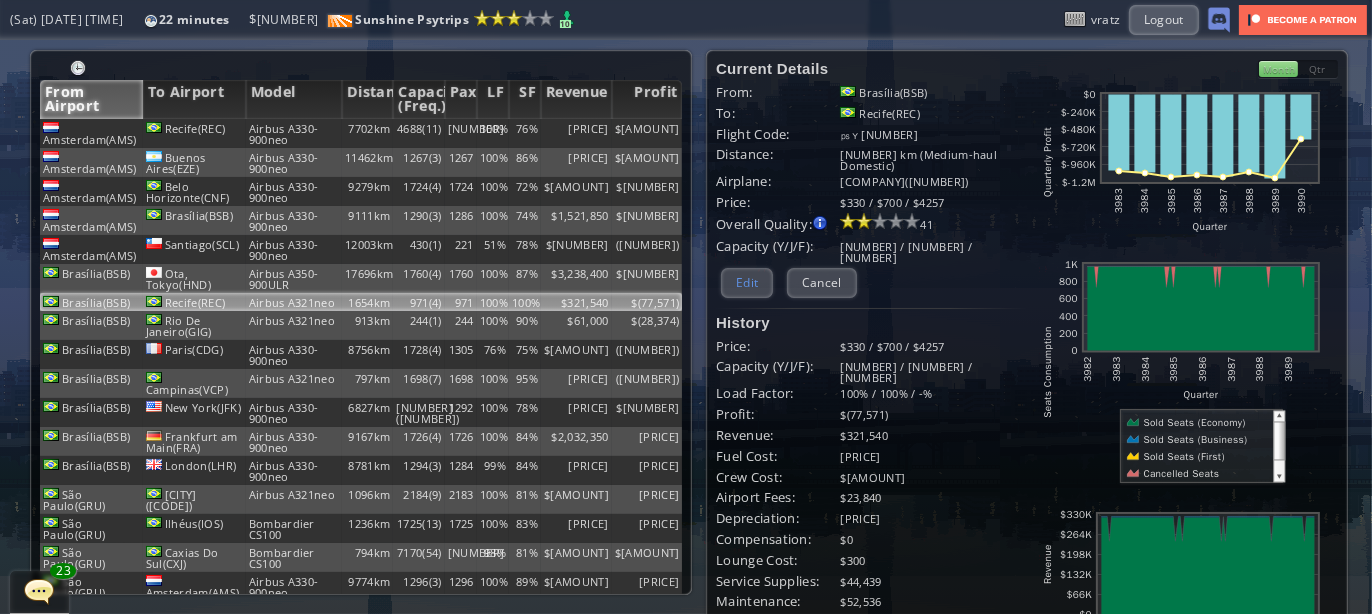 click on "Edit" at bounding box center [747, 282] 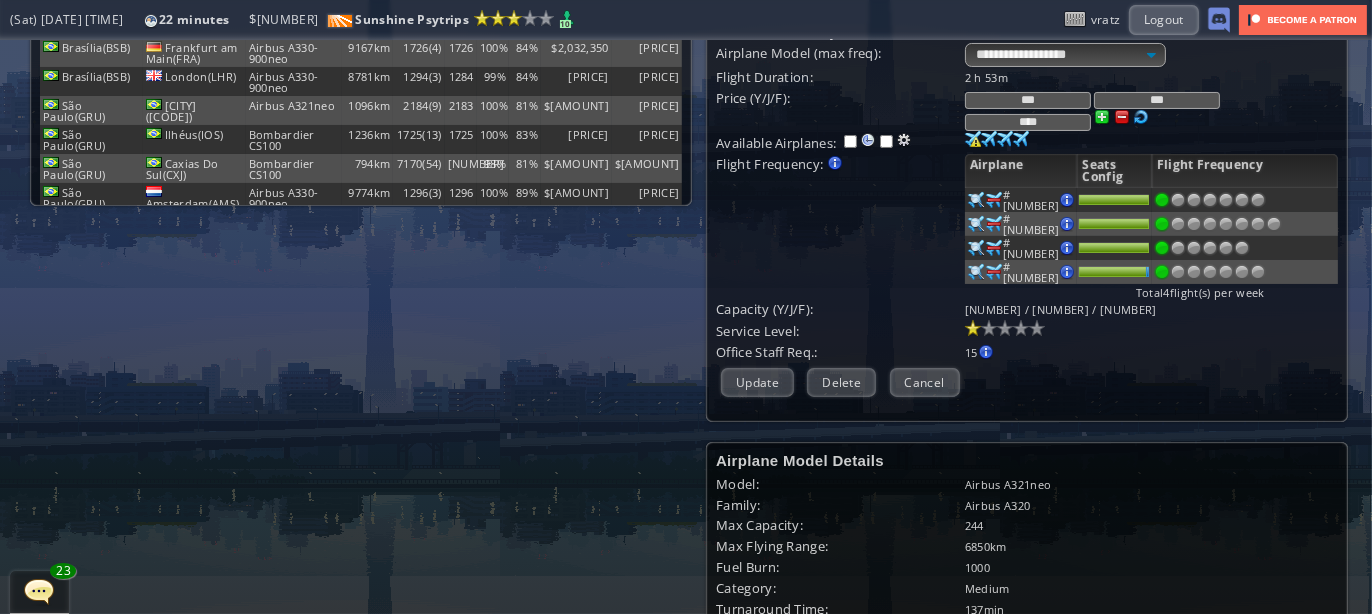 scroll, scrollTop: 400, scrollLeft: 0, axis: vertical 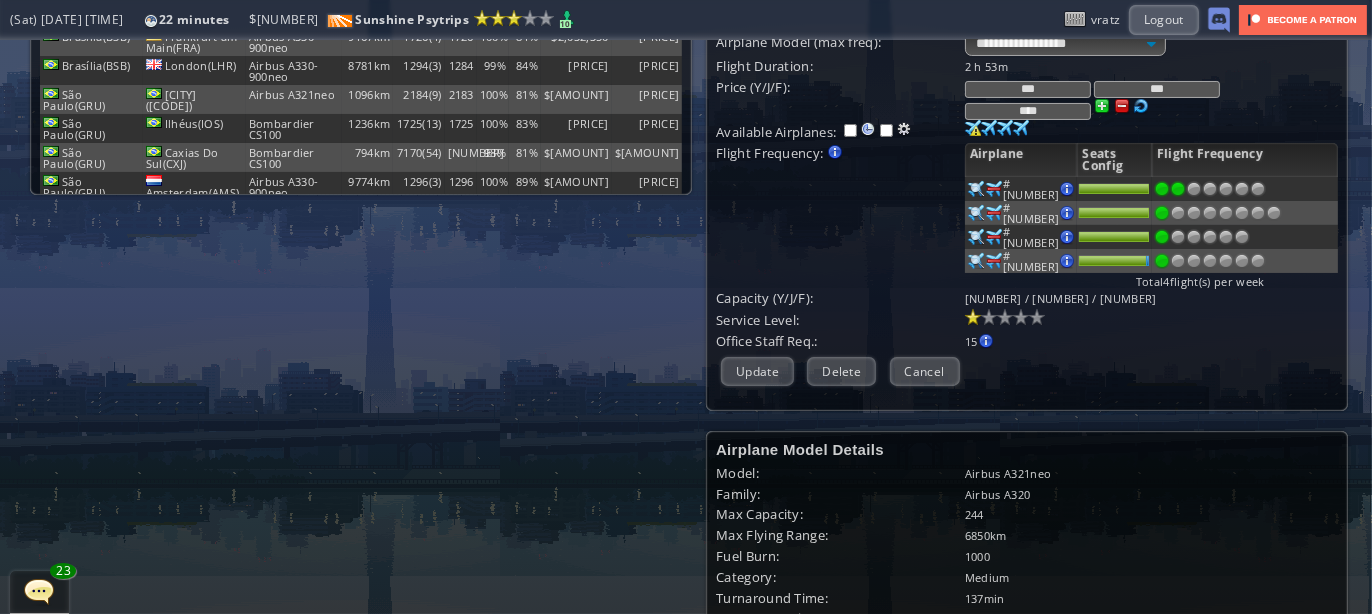 click at bounding box center (1178, 189) 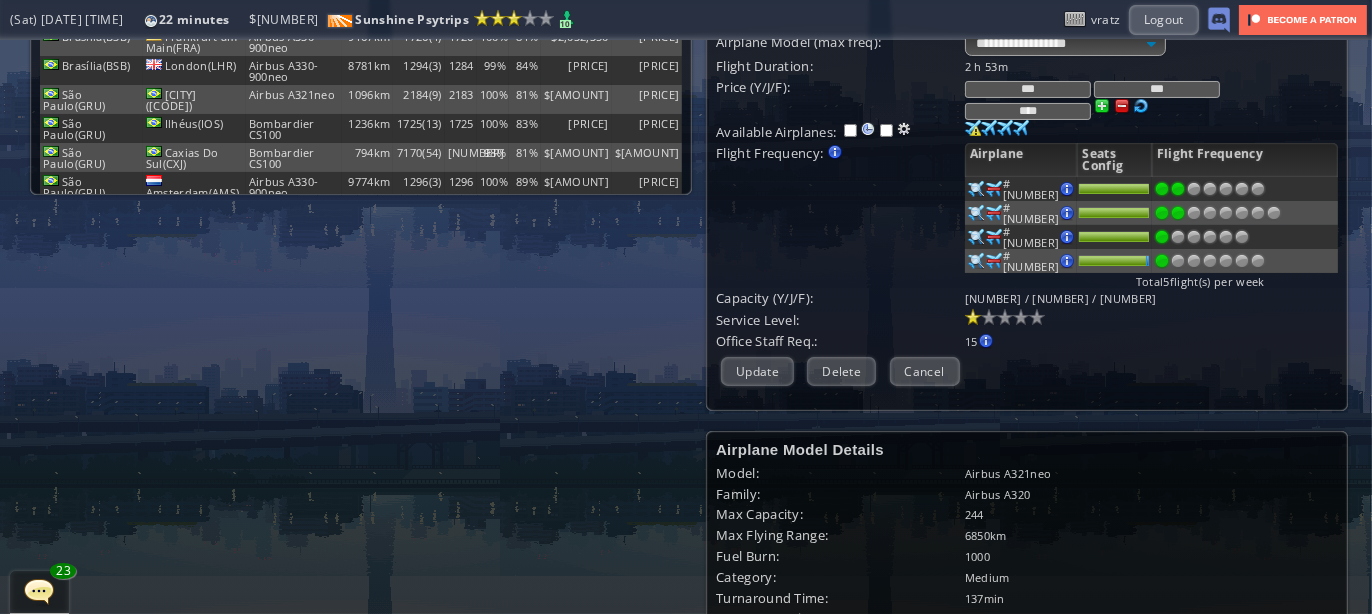 click at bounding box center [1178, 189] 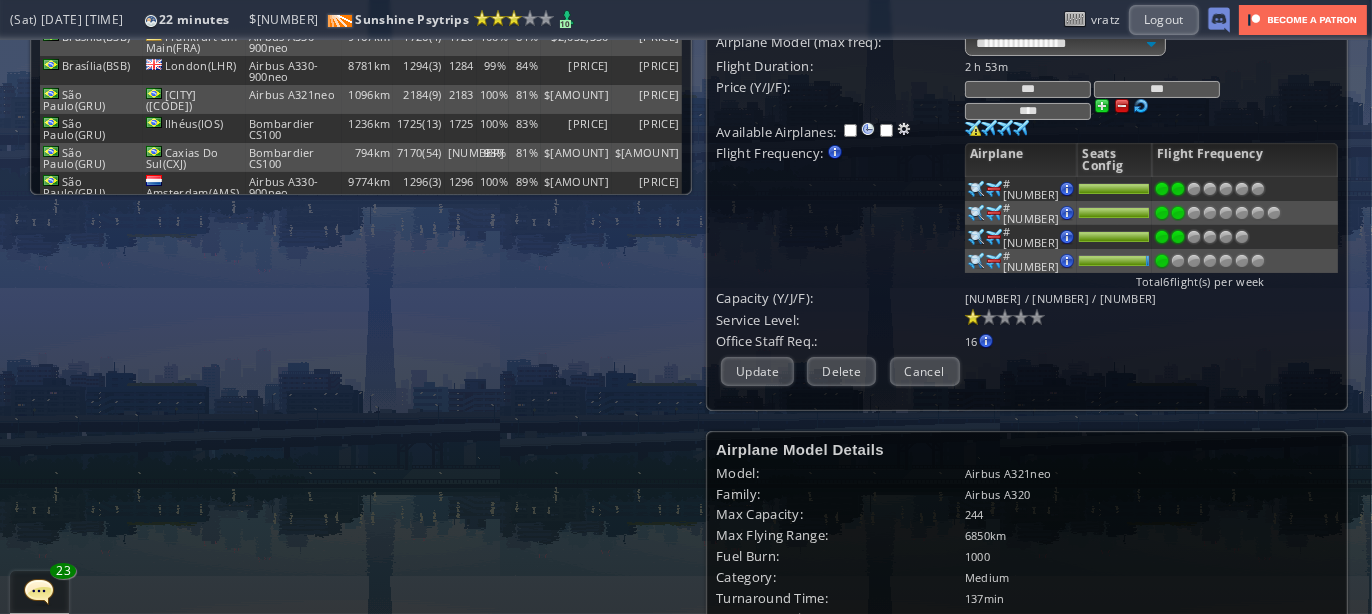 click at bounding box center [1178, 189] 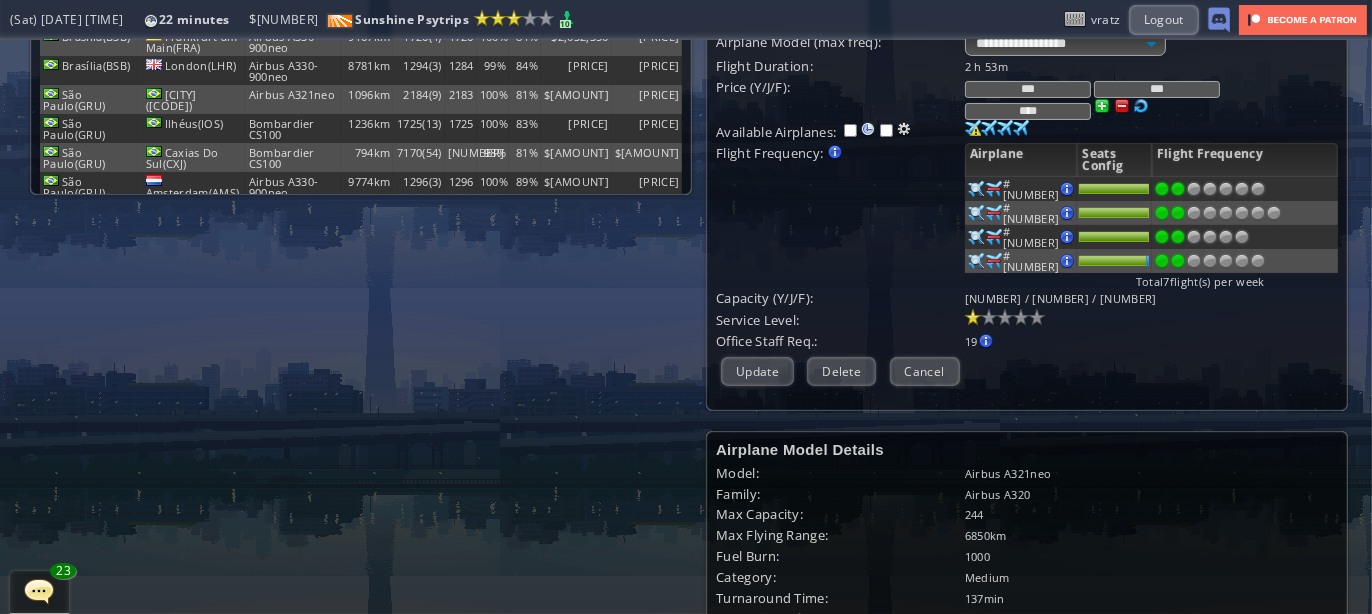 click at bounding box center [1178, 189] 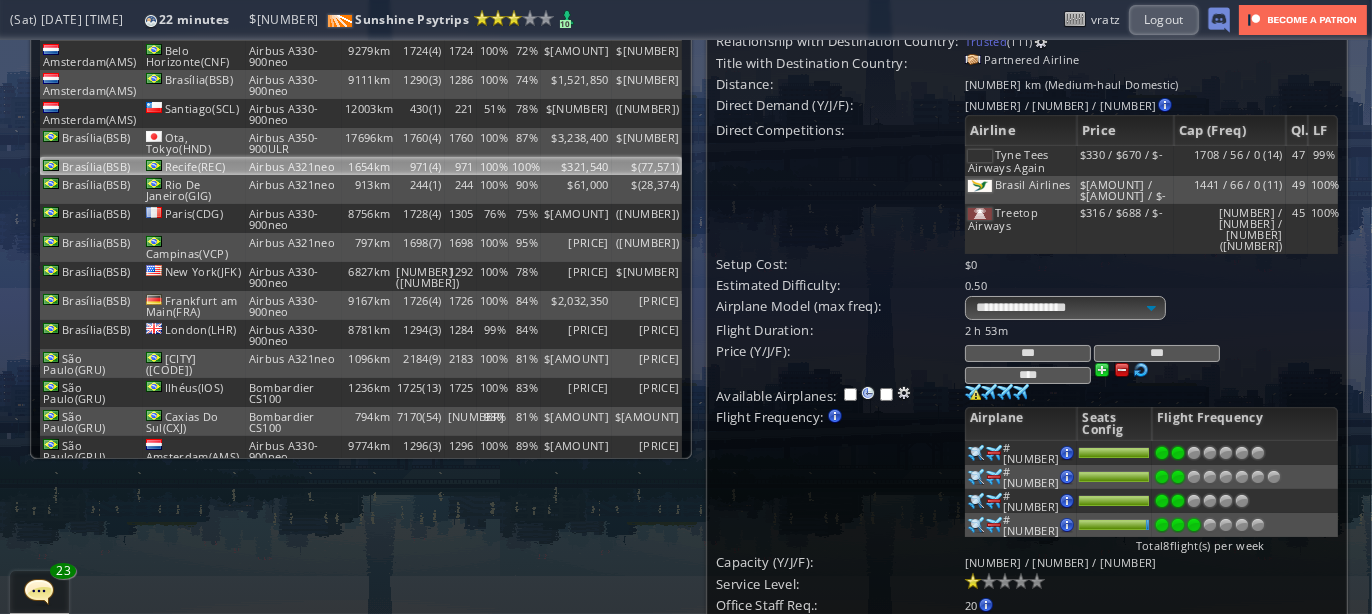 scroll, scrollTop: 133, scrollLeft: 0, axis: vertical 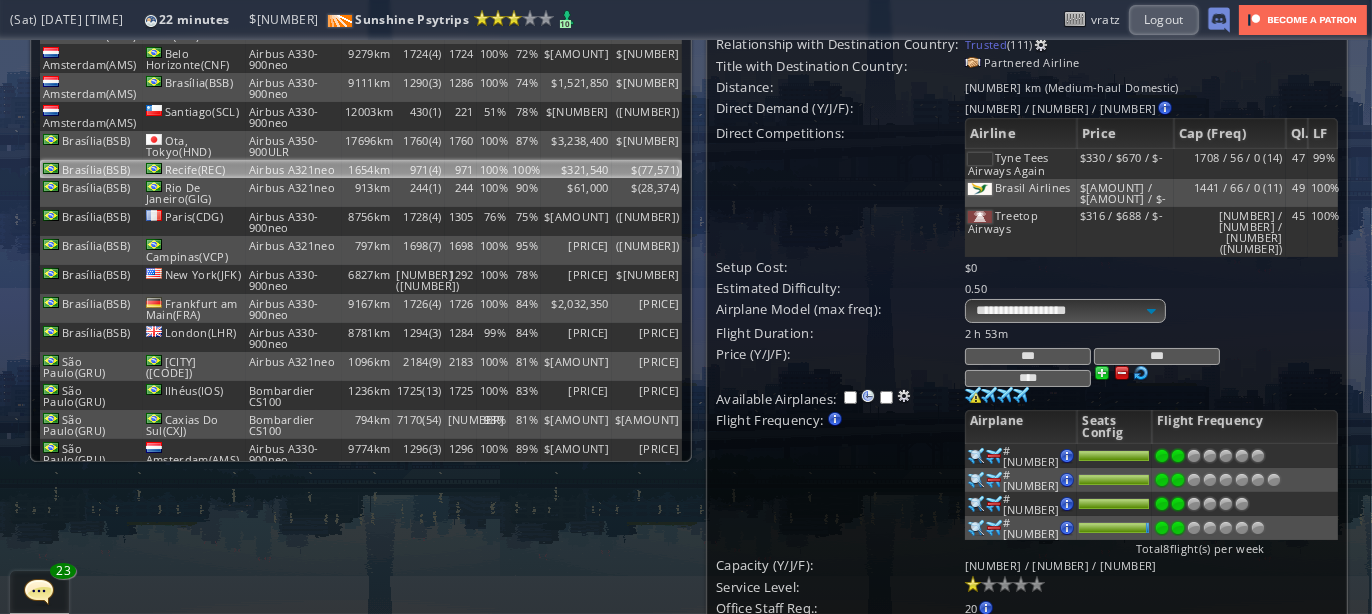 click at bounding box center [1194, 456] 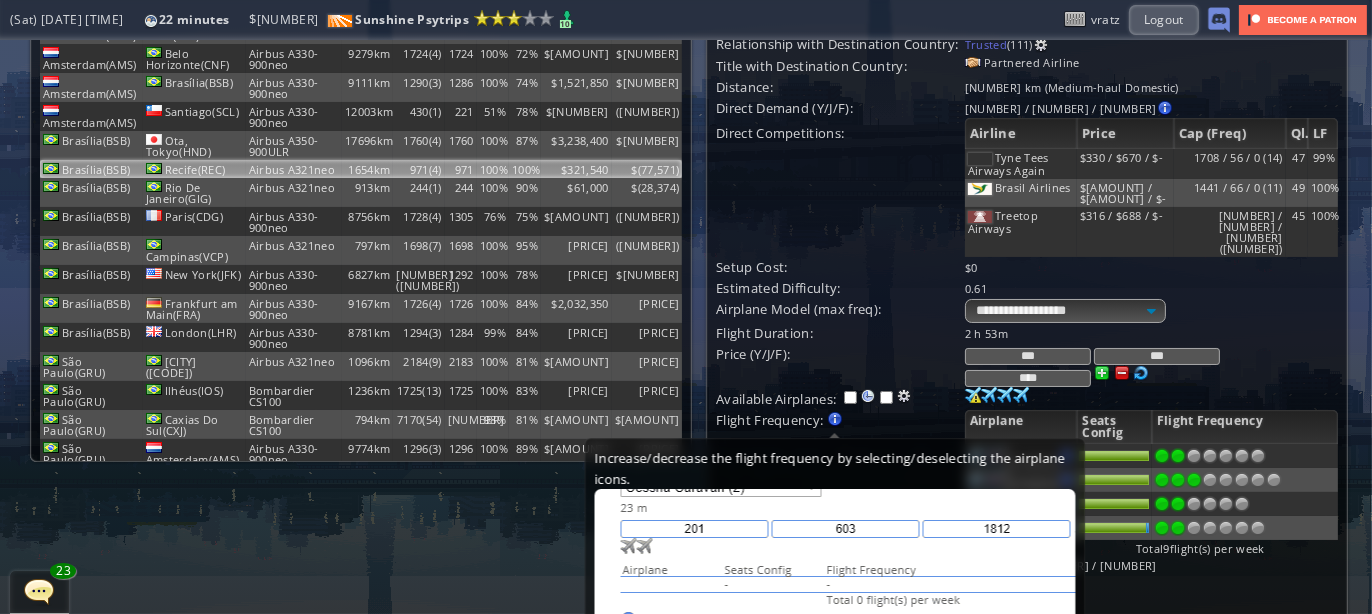 scroll, scrollTop: 200, scrollLeft: 0, axis: vertical 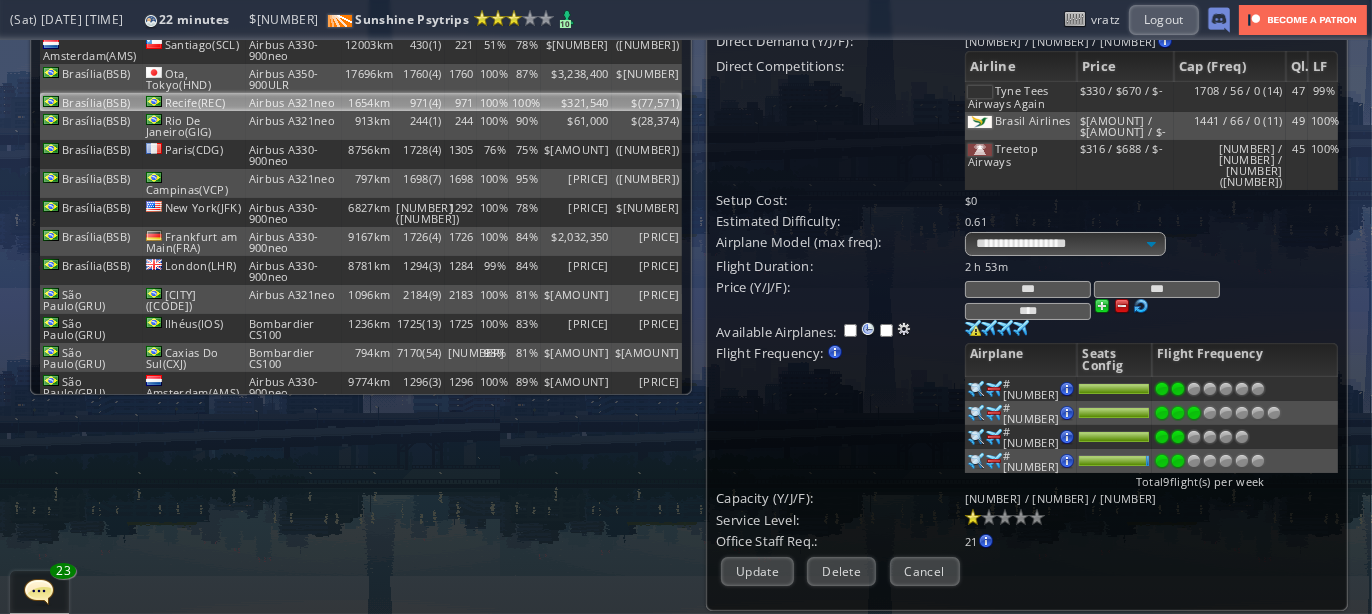 click on "Update" at bounding box center (757, 571) 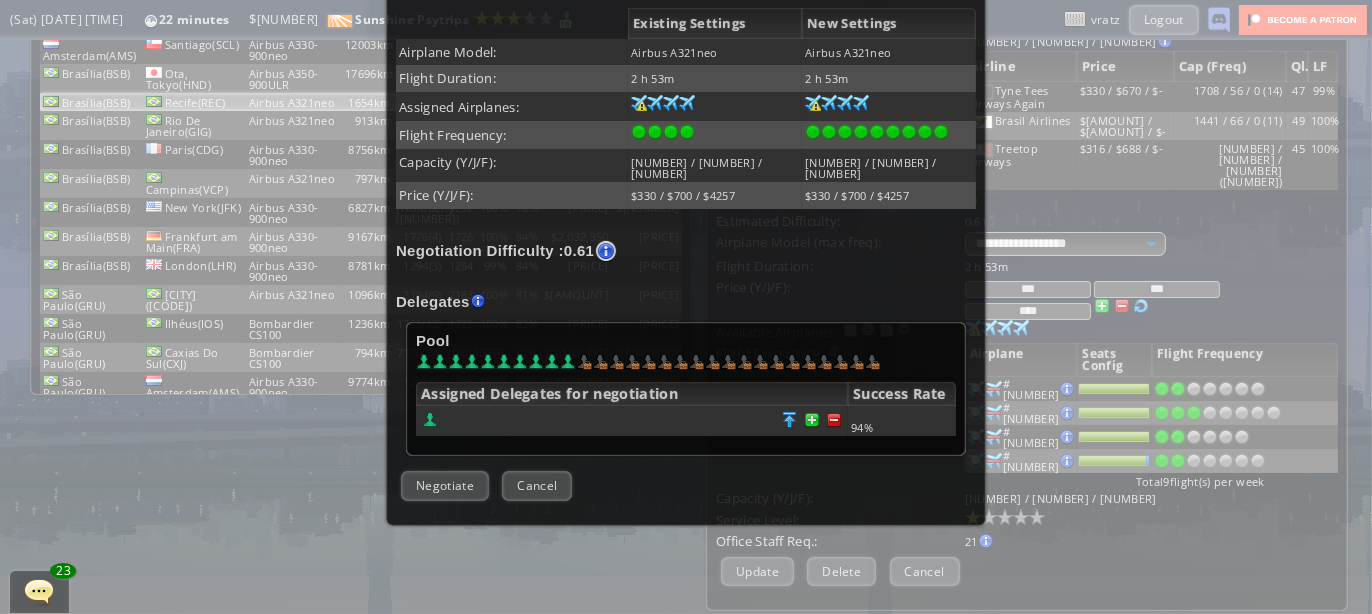 scroll, scrollTop: 466, scrollLeft: 0, axis: vertical 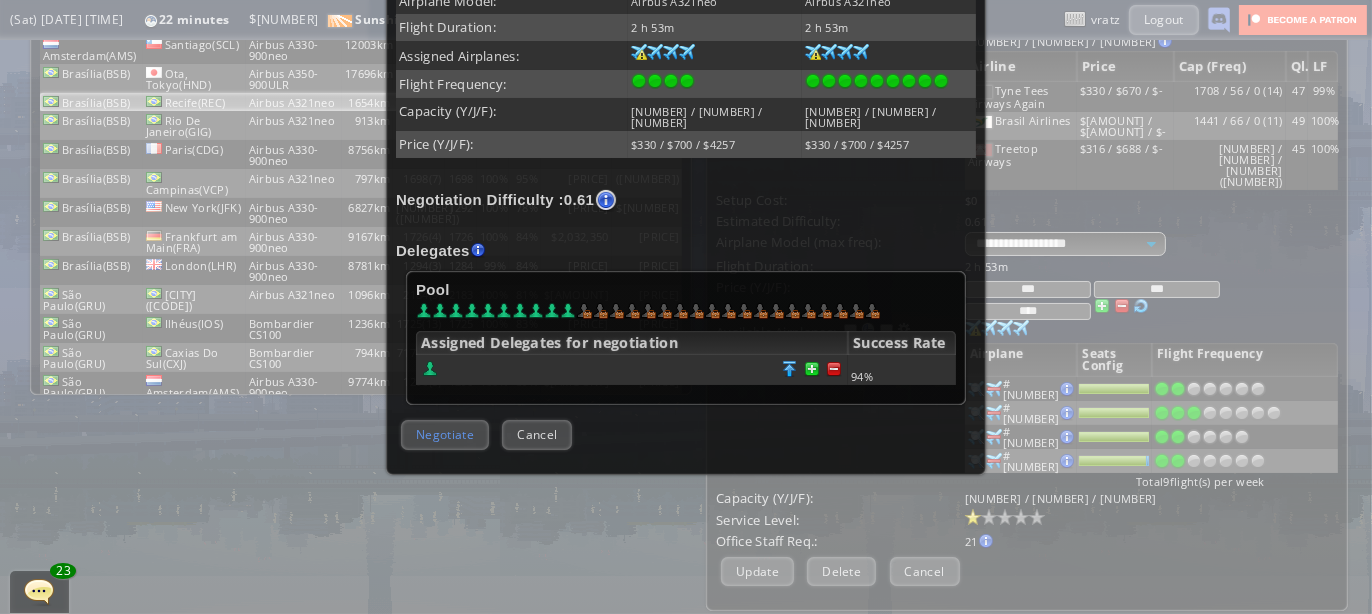 click on "Negotiate" at bounding box center [445, 434] 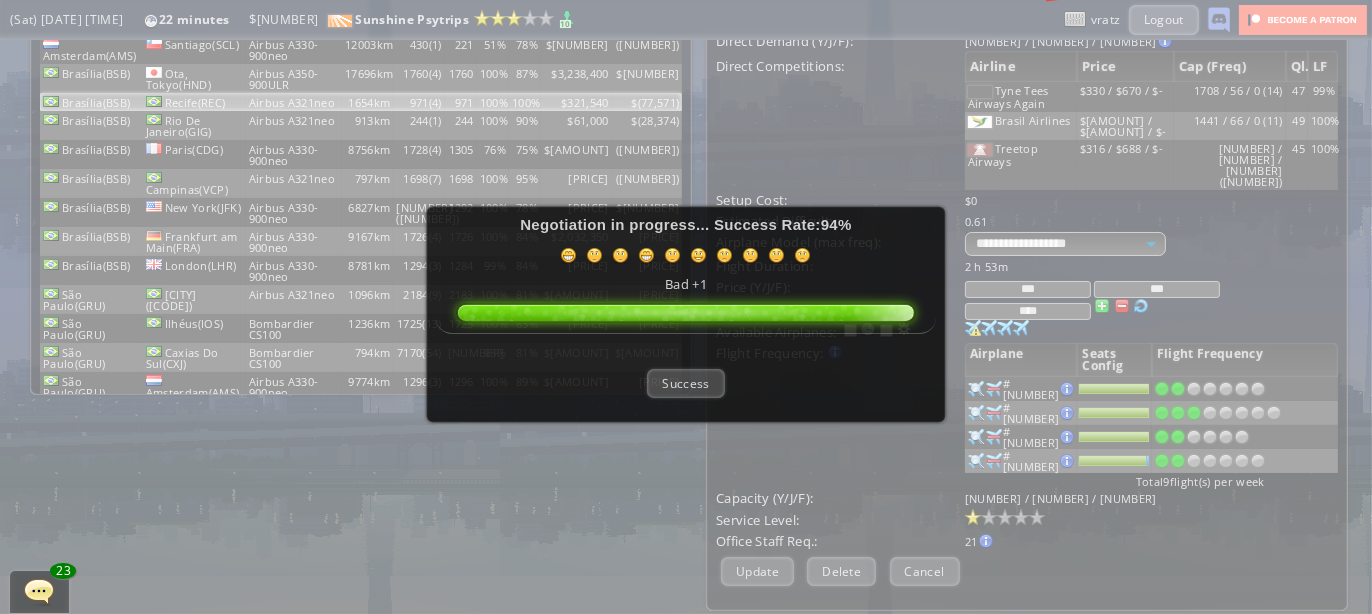 click on "Success" at bounding box center (685, 383) 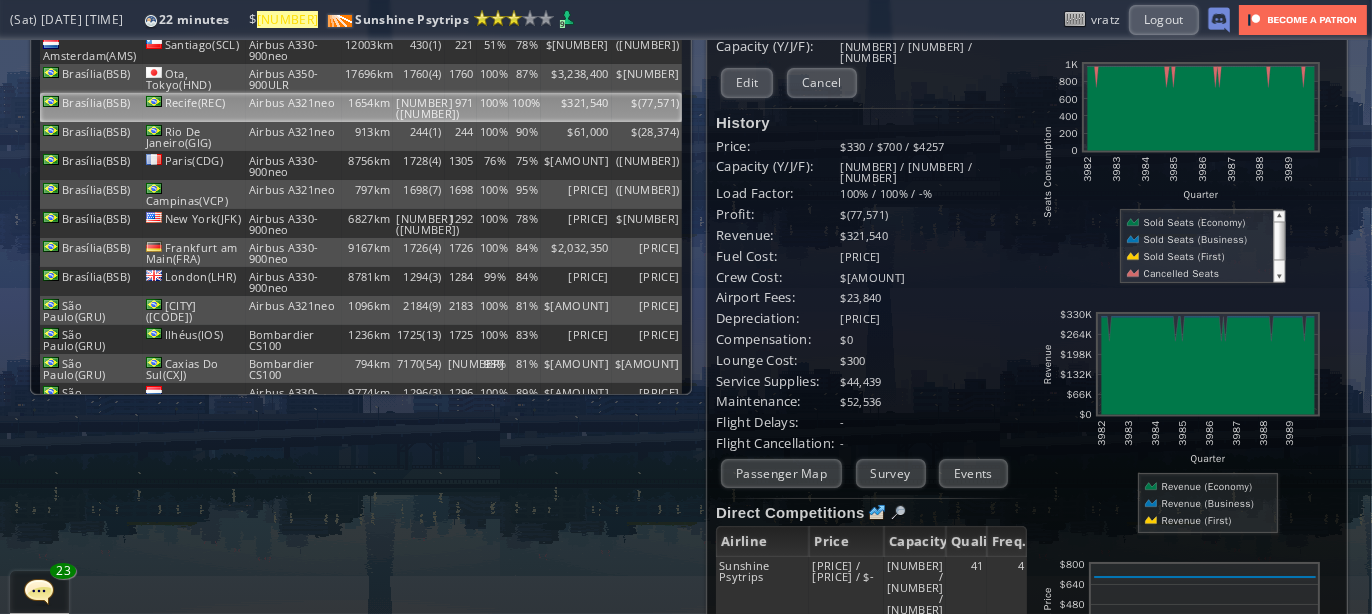scroll, scrollTop: 0, scrollLeft: 0, axis: both 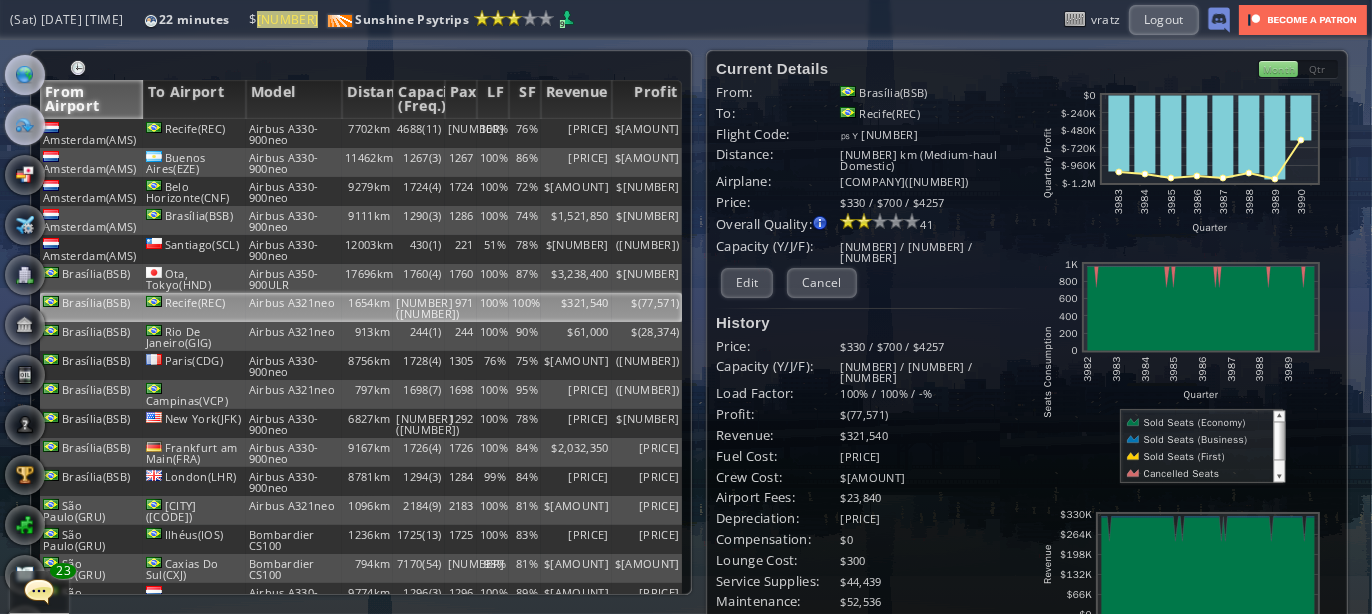 click at bounding box center [25, 75] 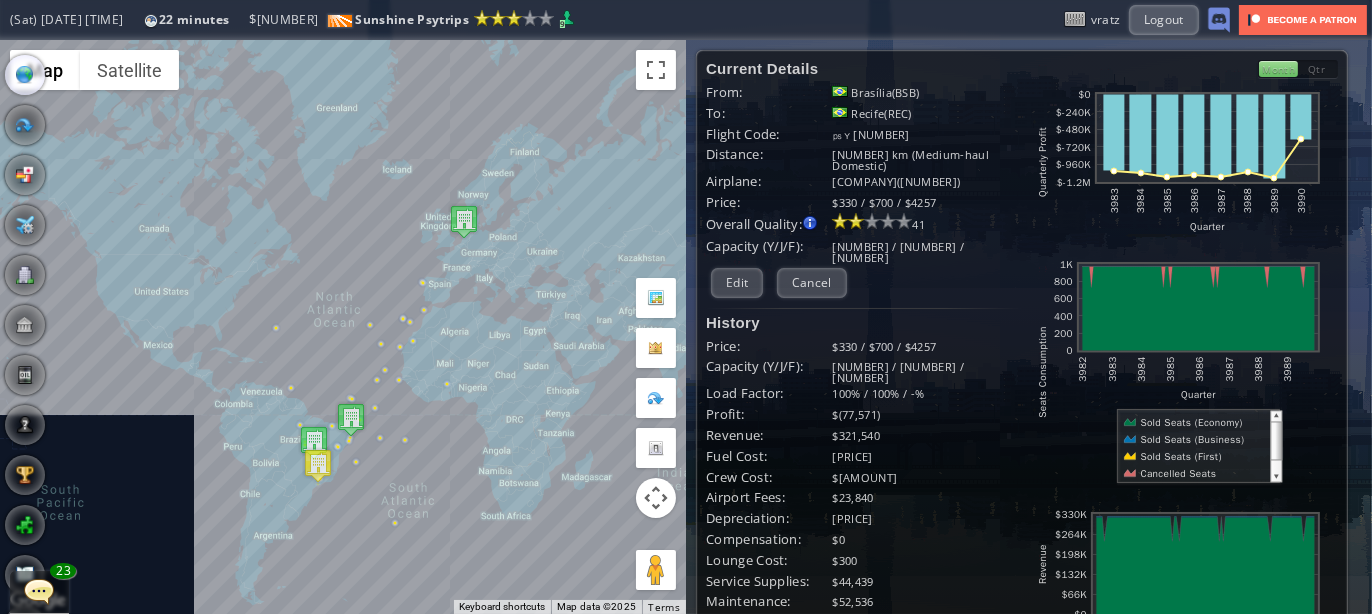 drag, startPoint x: 452, startPoint y: 329, endPoint x: 434, endPoint y: 376, distance: 50.32892 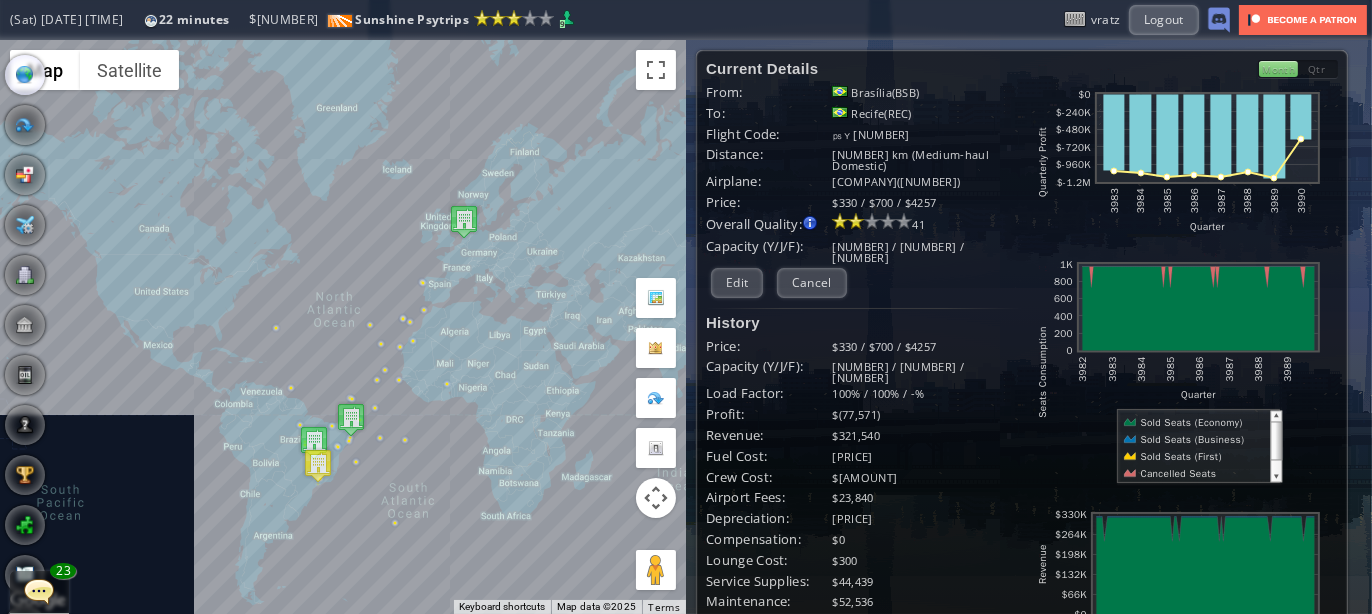 click on "To navigate, press the arrow keys." at bounding box center (343, 327) 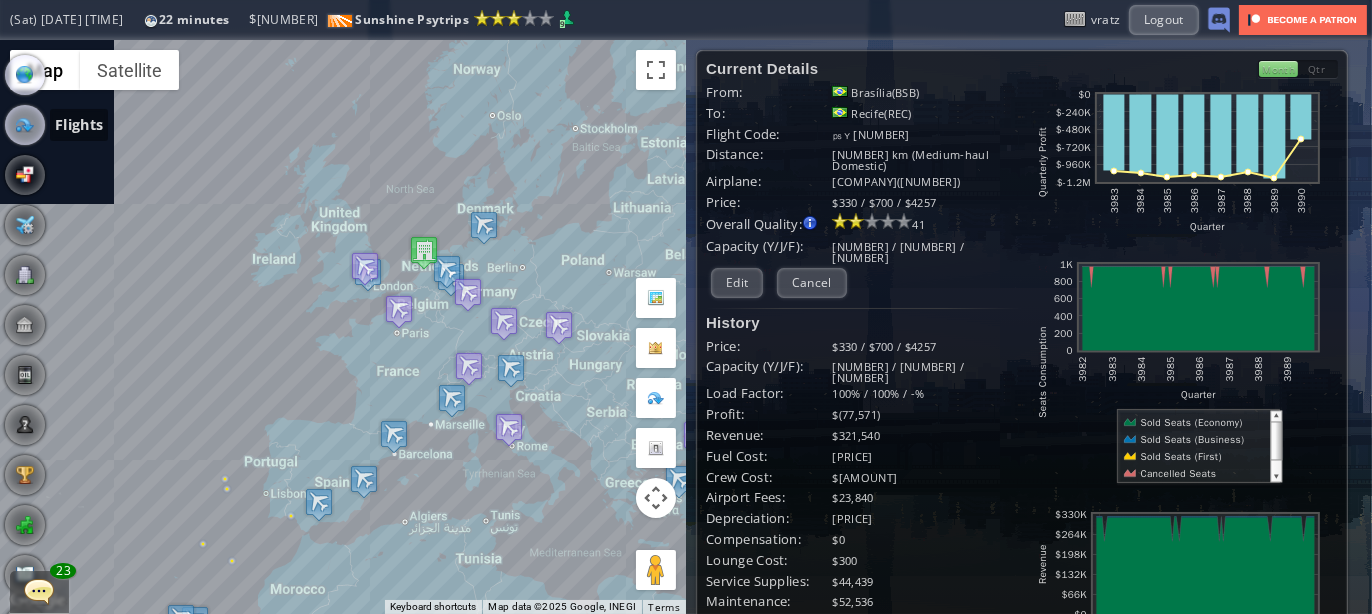 click at bounding box center (25, 125) 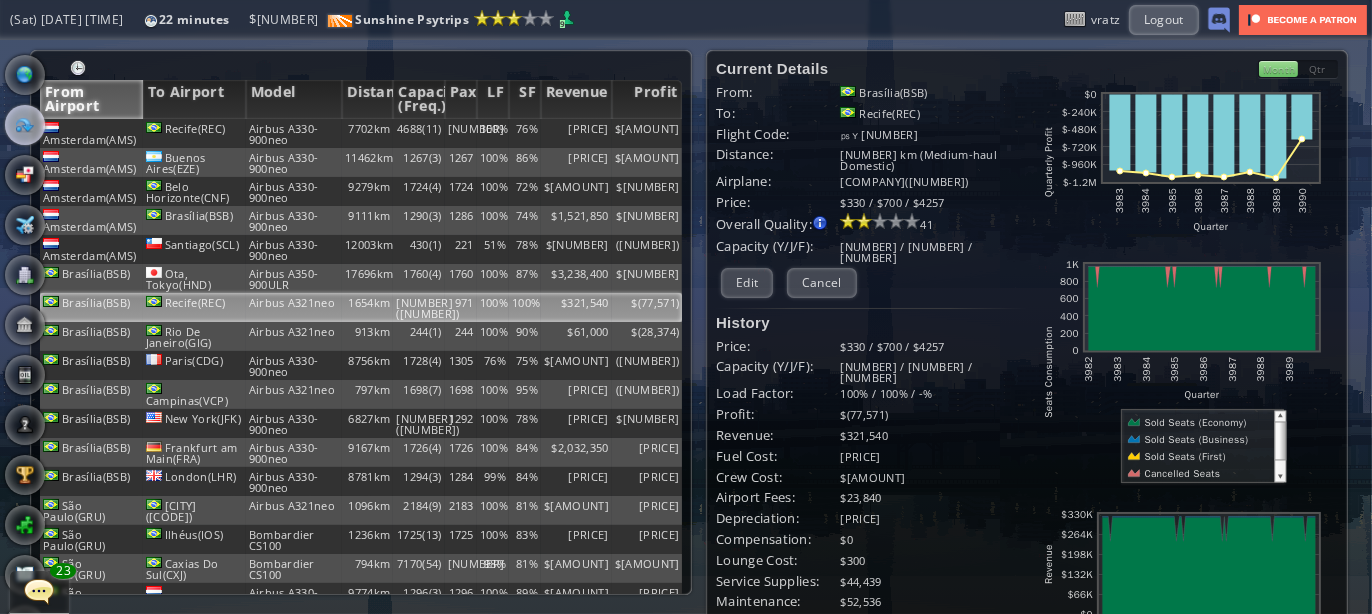 click at bounding box center (361, 70) 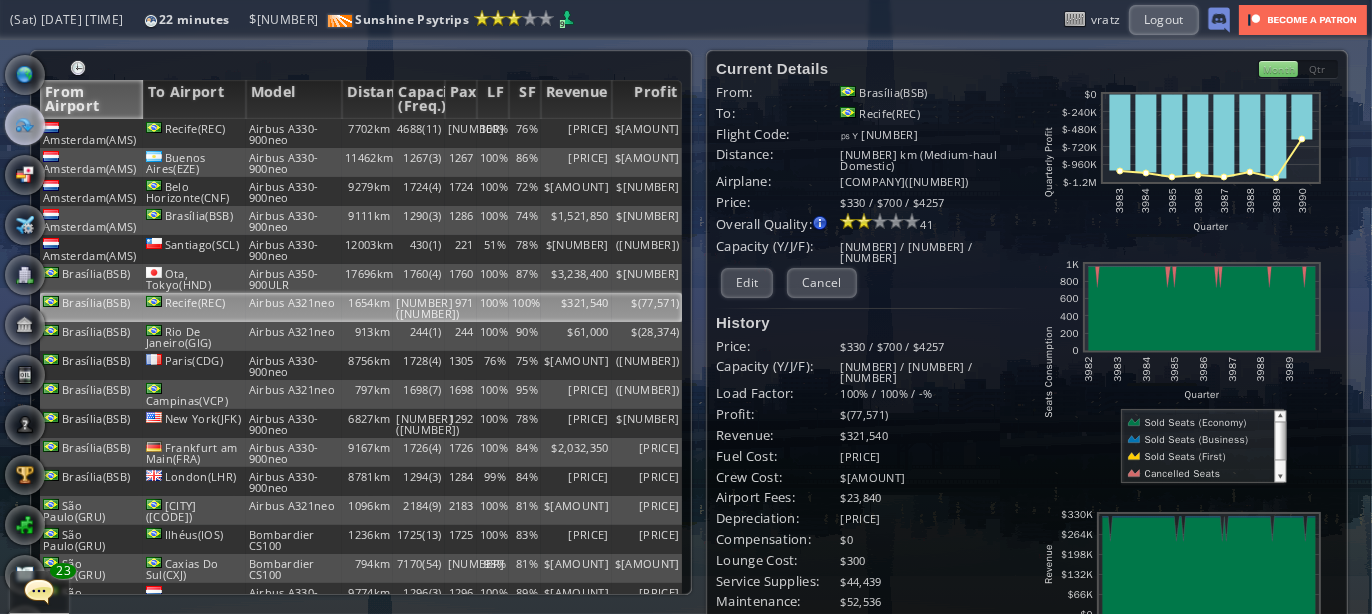click on "From Airport" at bounding box center [91, 99] 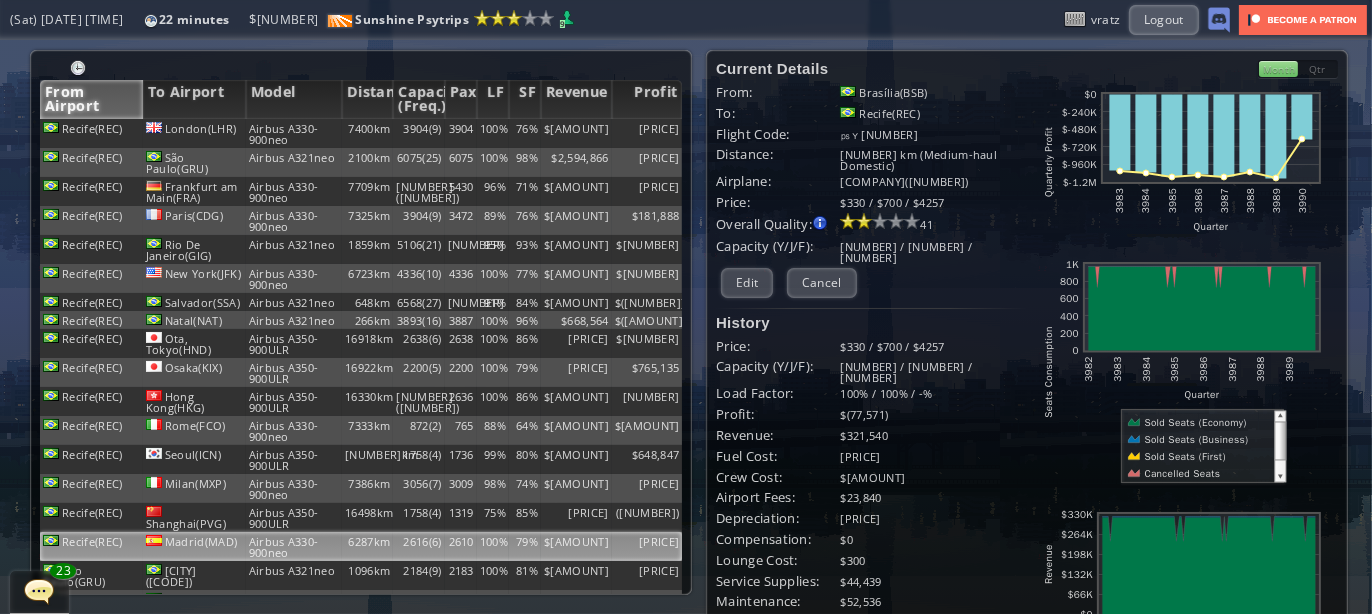click on "Airbus A330-900neo" at bounding box center (294, 133) 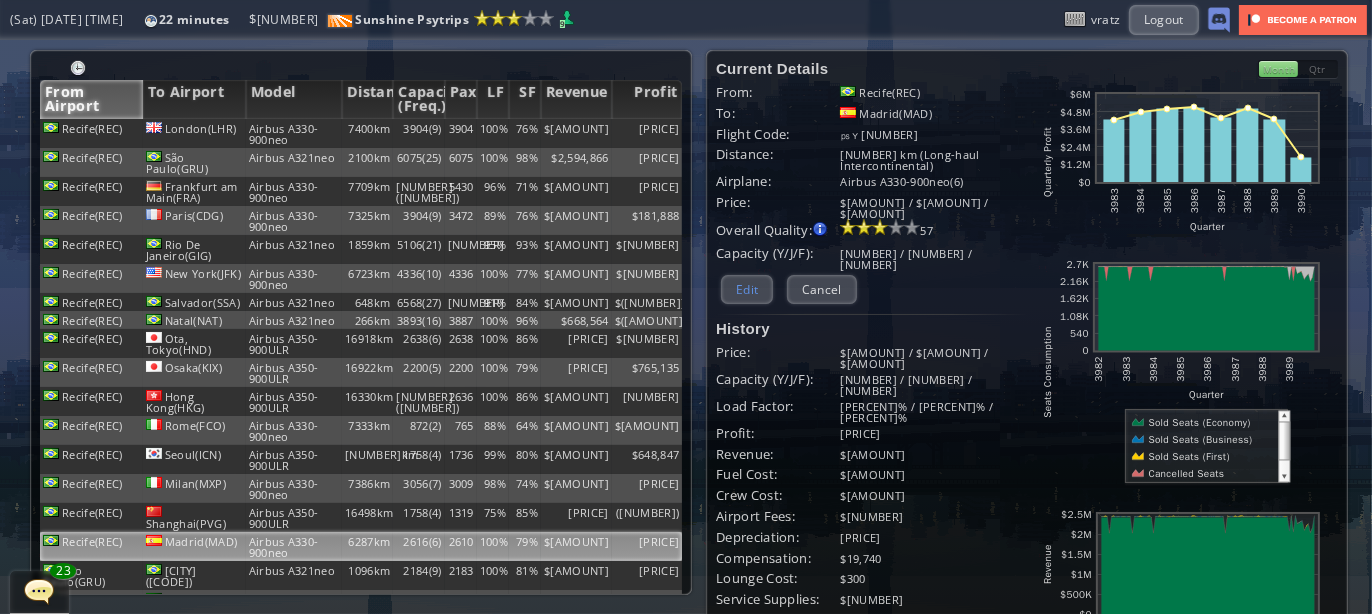 click on "Edit" at bounding box center (747, 289) 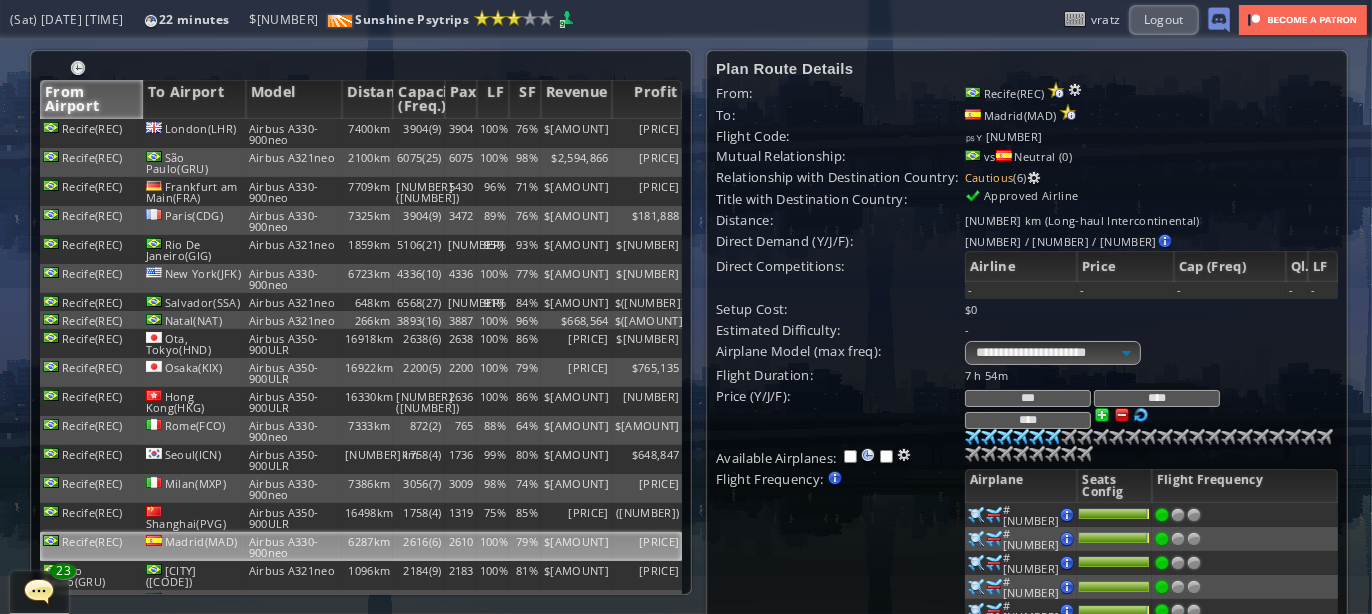 click at bounding box center (1141, 415) 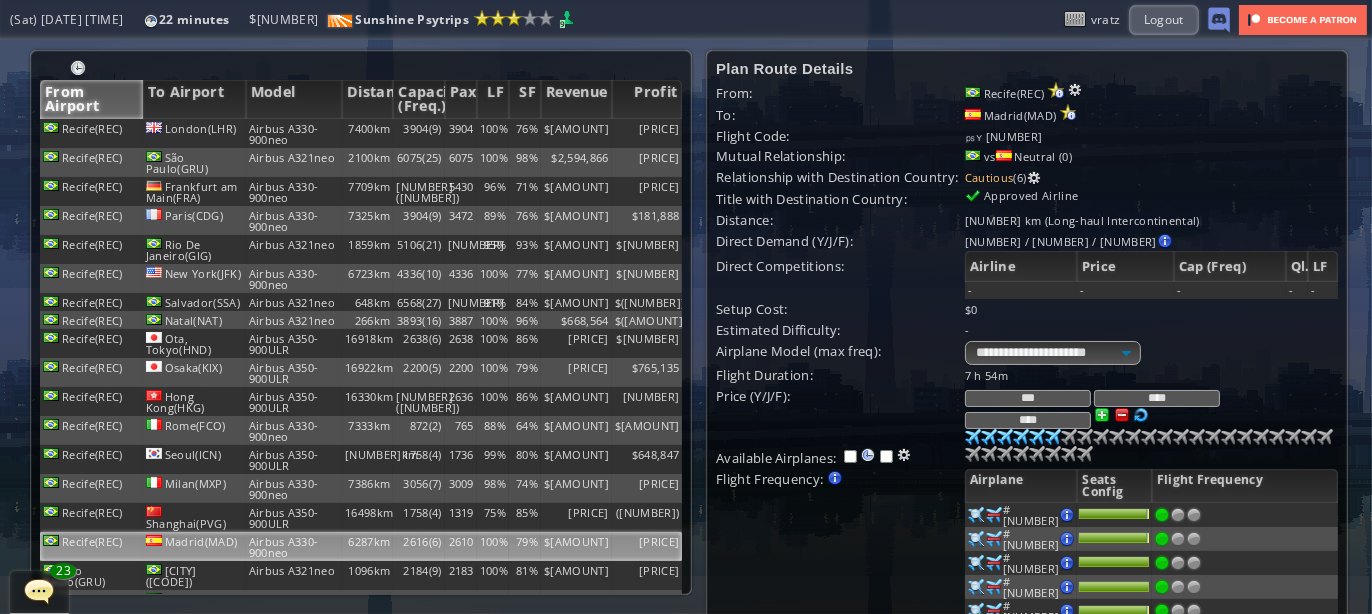 click on "$[AMOUNT]" at bounding box center [576, 546] 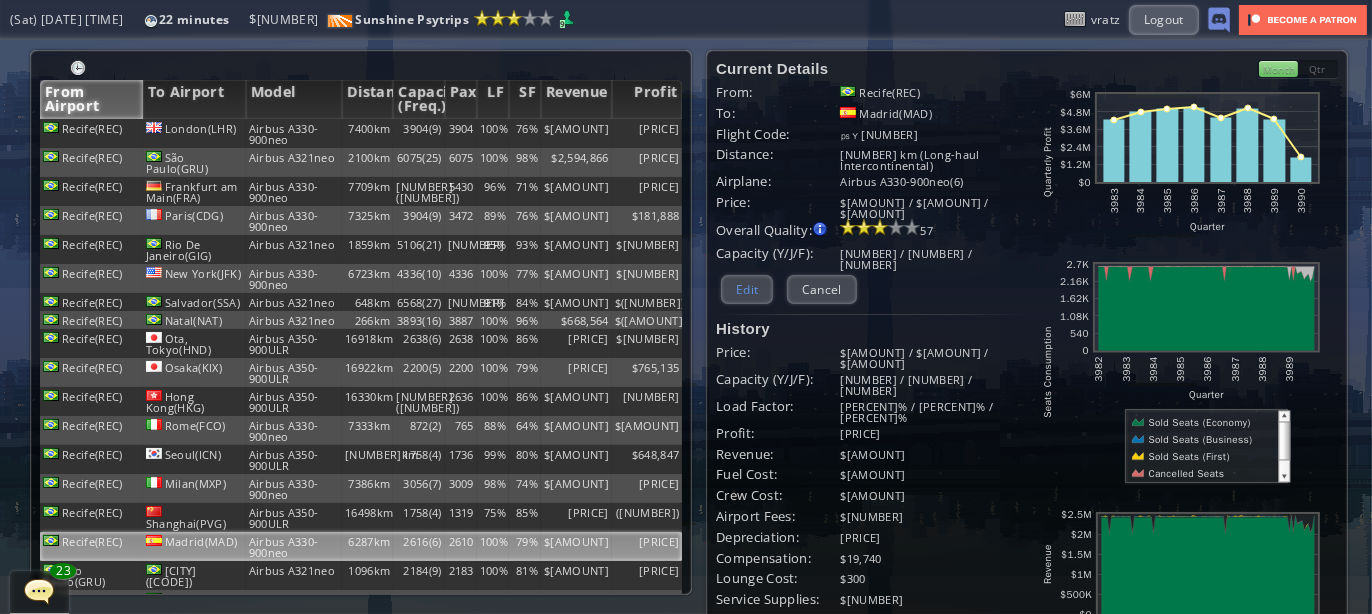 click on "Current Details
From:
[CITY]([CODE])
To:
[CITY]([CODE])
Flight Code:
㎰ʏ [NUMBER]
Distance:
[NUMBER] km (Long-haul Intercontinental)
Airplane:
[BRAND]
Price:
[PRICE] / [PRICE] / [PRICE]
Overall Quality:
Overall quality is determined by:
- Fleet Age per Route
- Service Star level per route
- Company wide Service Quality
[NUMBER]
-" at bounding box center [871, 528] 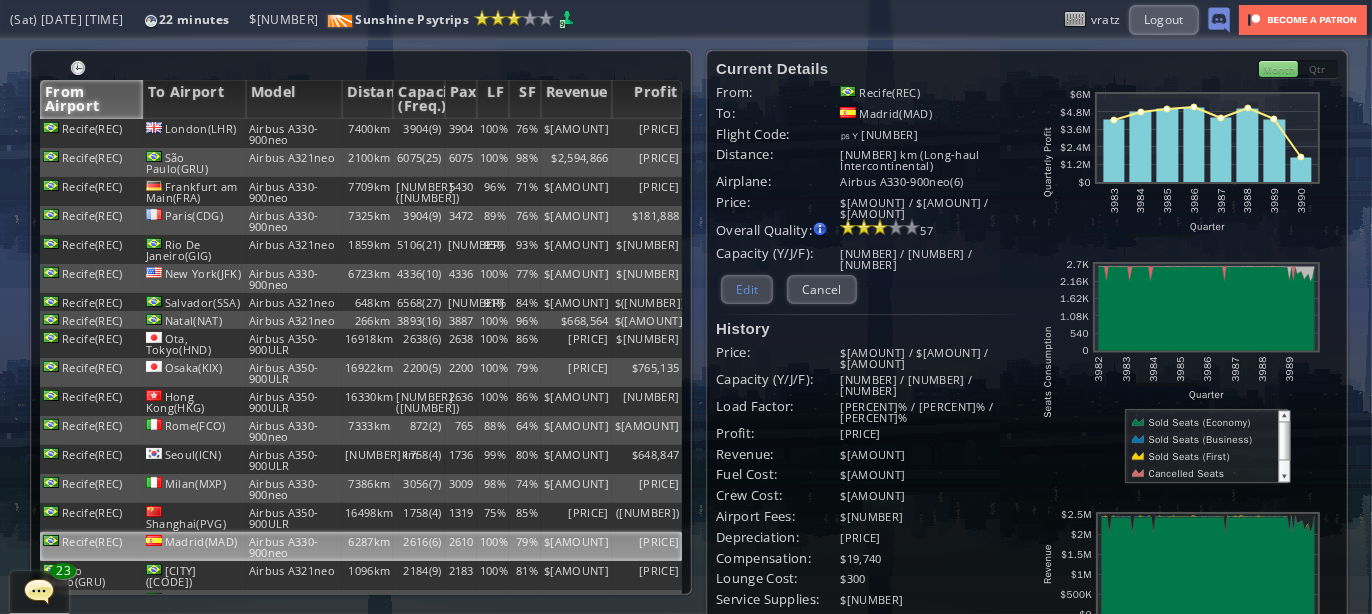 click on "Edit" at bounding box center (747, 289) 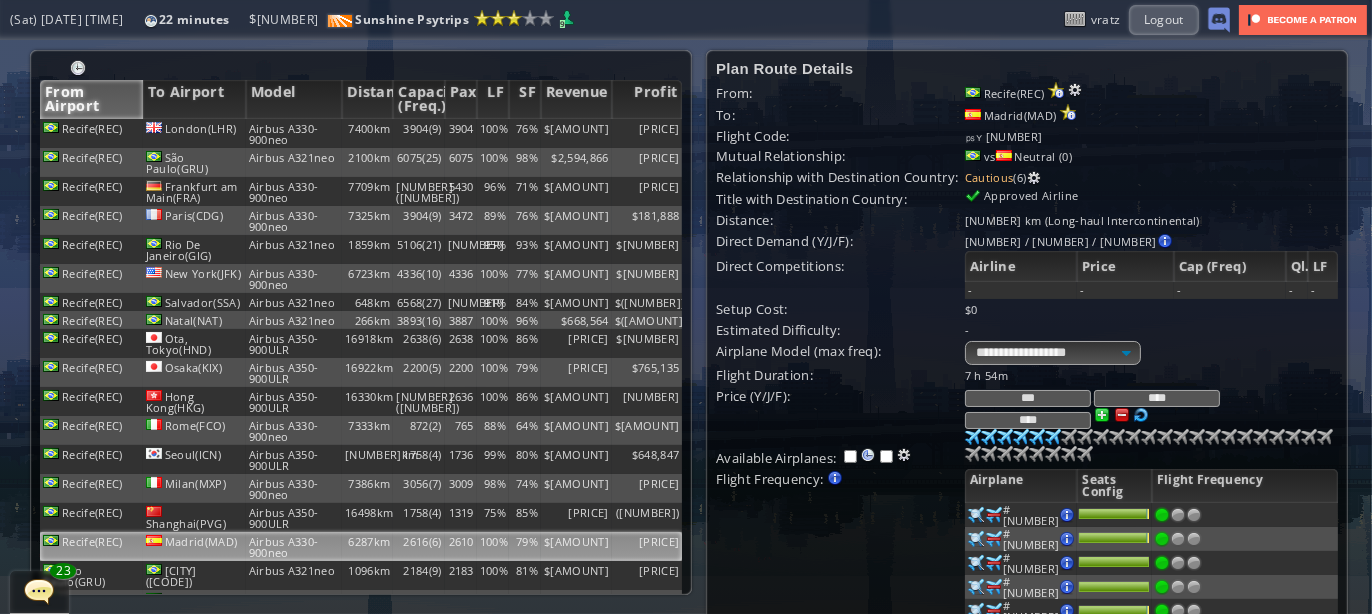 drag, startPoint x: 1032, startPoint y: 392, endPoint x: 1115, endPoint y: 400, distance: 83.38465 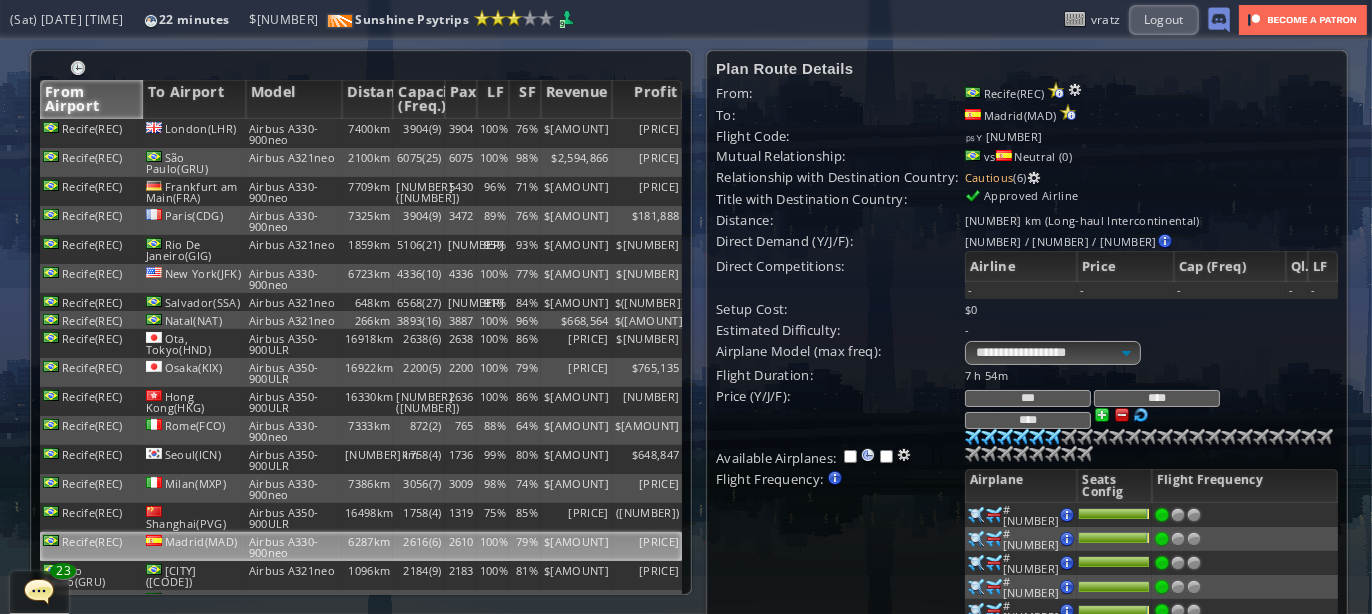 click on "***" at bounding box center [1028, 398] 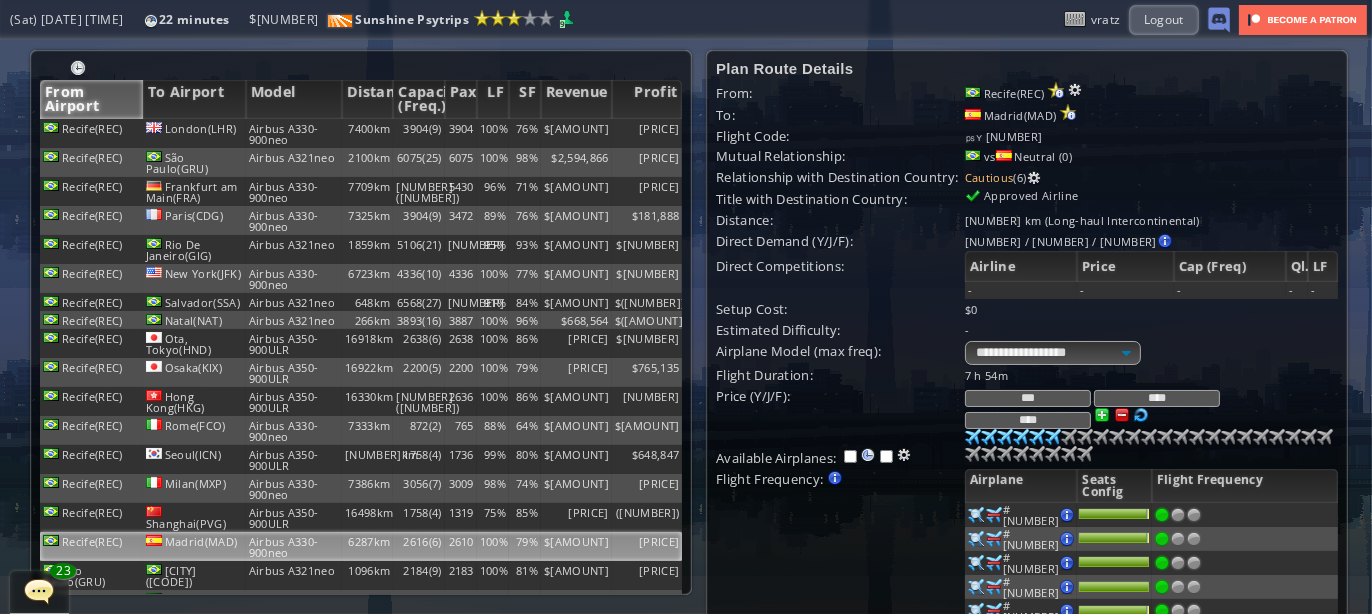type on "***" 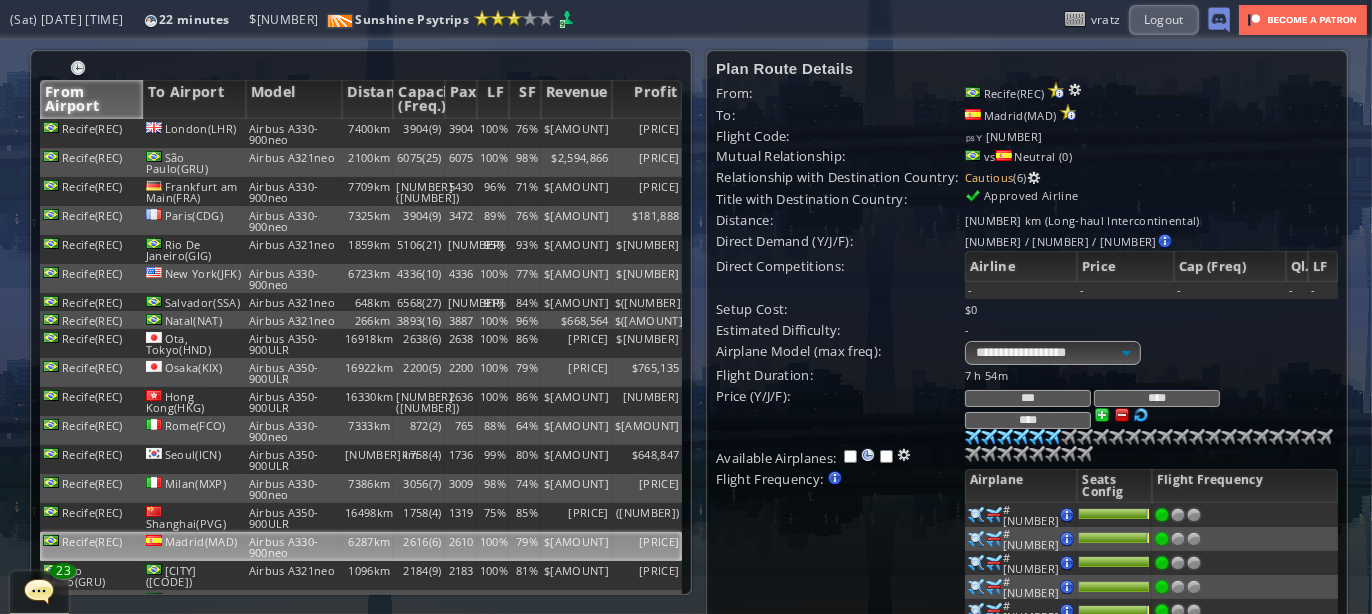 click on "Airplane Model (max freq):" at bounding box center (840, 351) 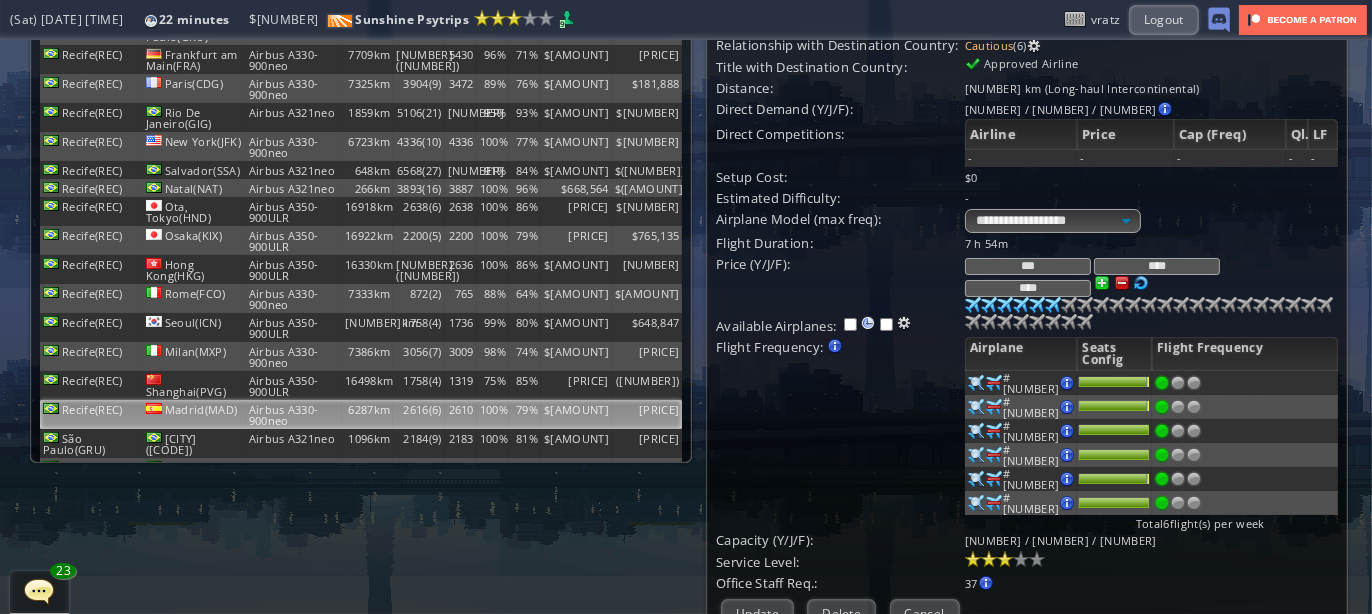 scroll, scrollTop: 133, scrollLeft: 0, axis: vertical 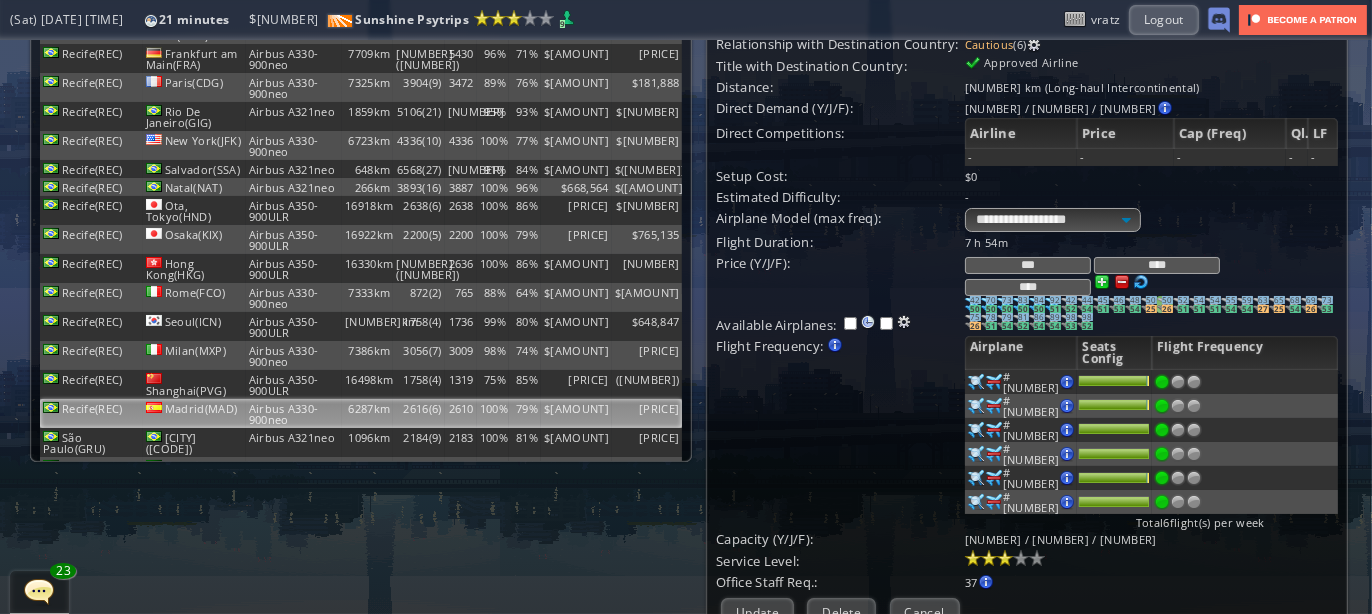 click on "50" at bounding box center [975, 300] 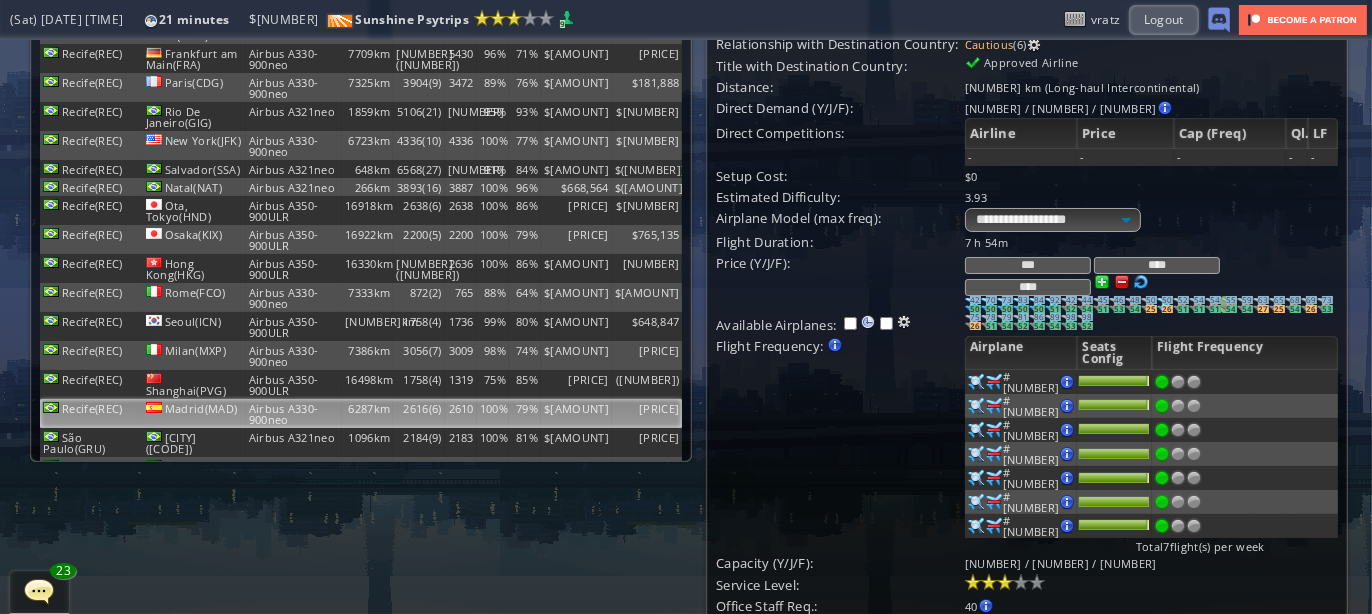 drag, startPoint x: 1270, startPoint y: 299, endPoint x: 1216, endPoint y: 308, distance: 54.74486 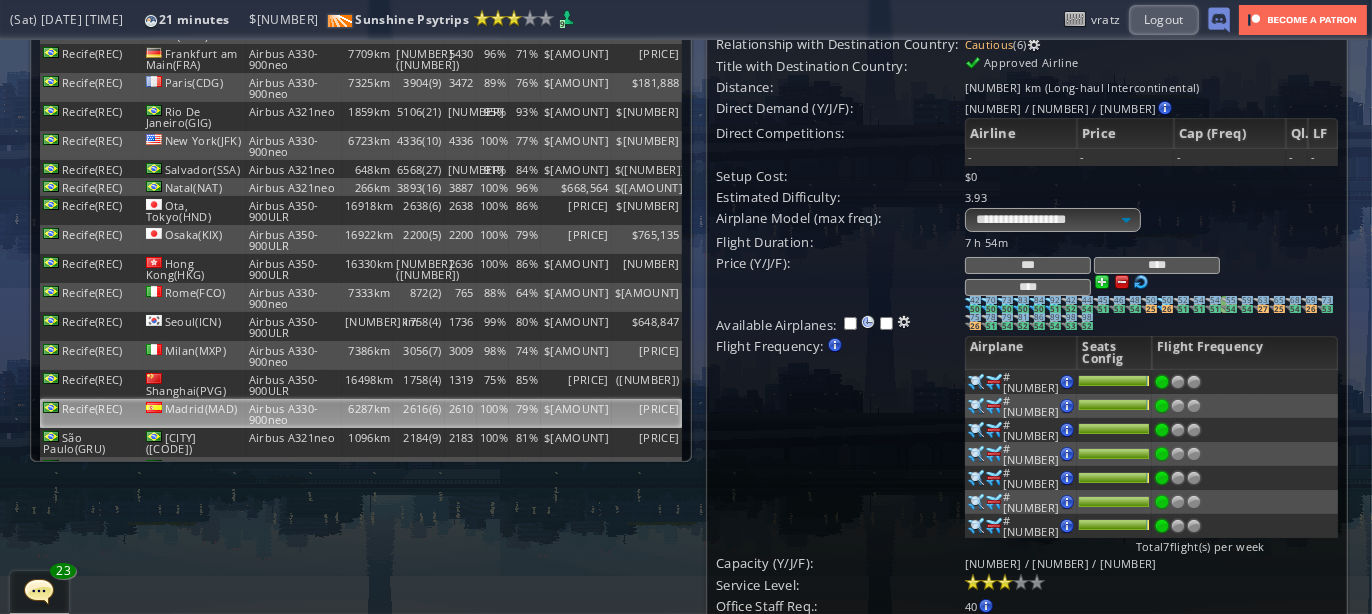 click on "65" at bounding box center [975, 300] 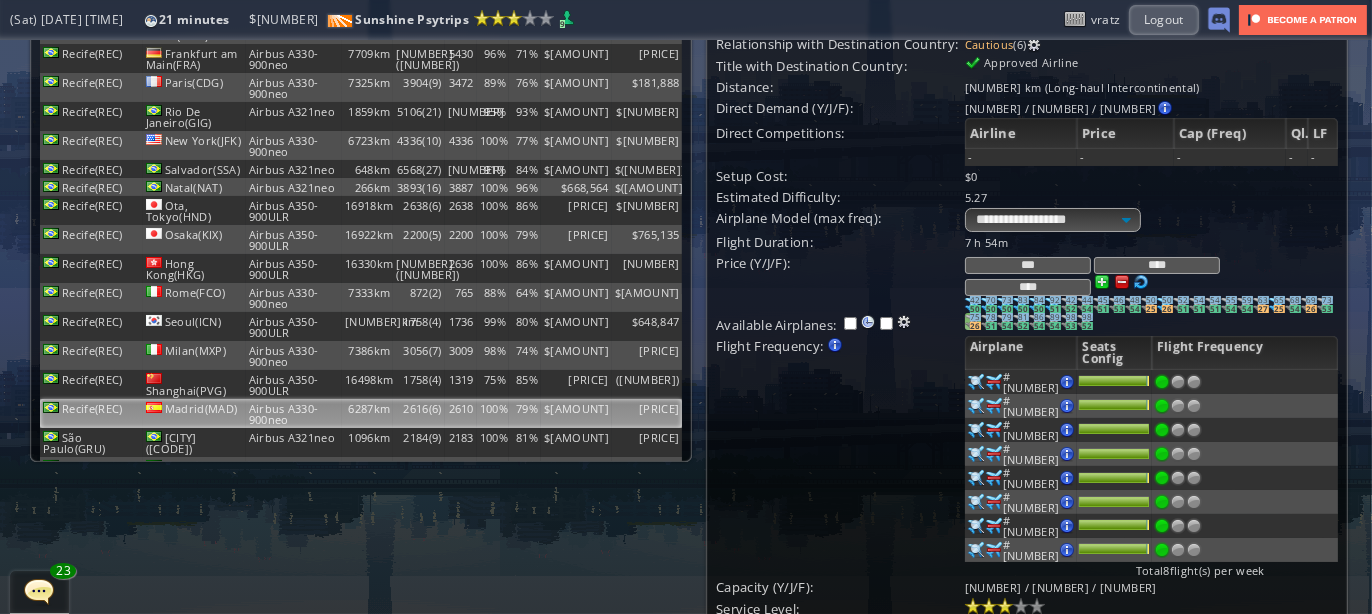 click on "26" at bounding box center (975, 309) 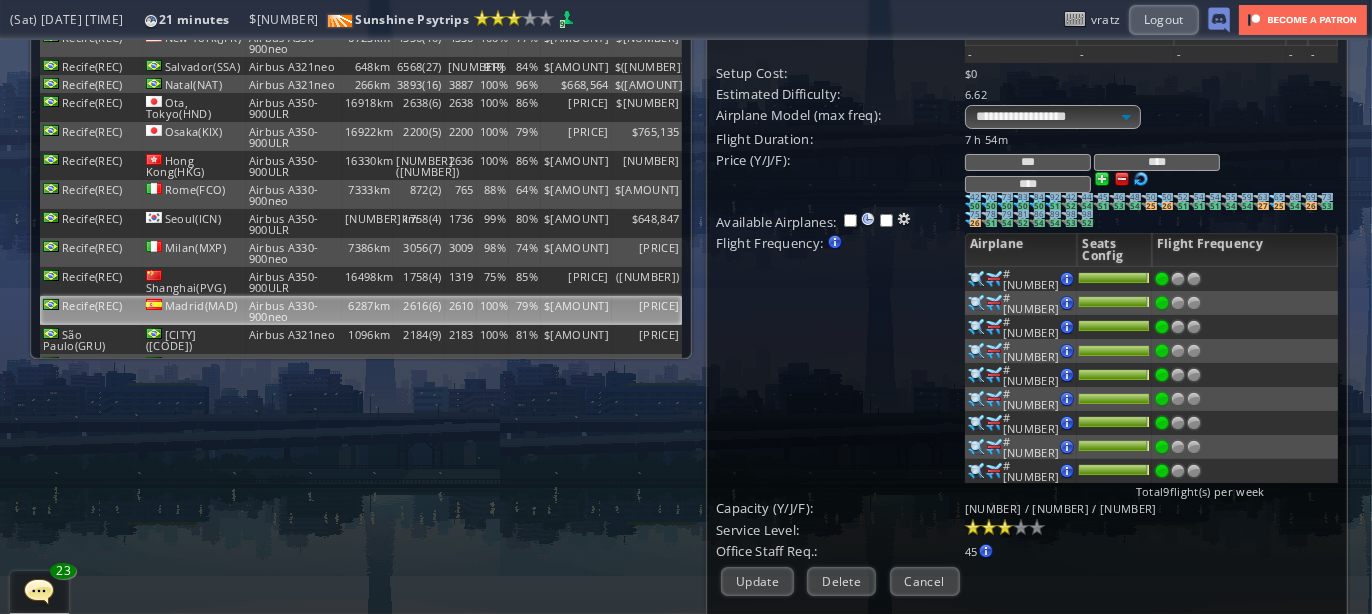 scroll, scrollTop: 266, scrollLeft: 0, axis: vertical 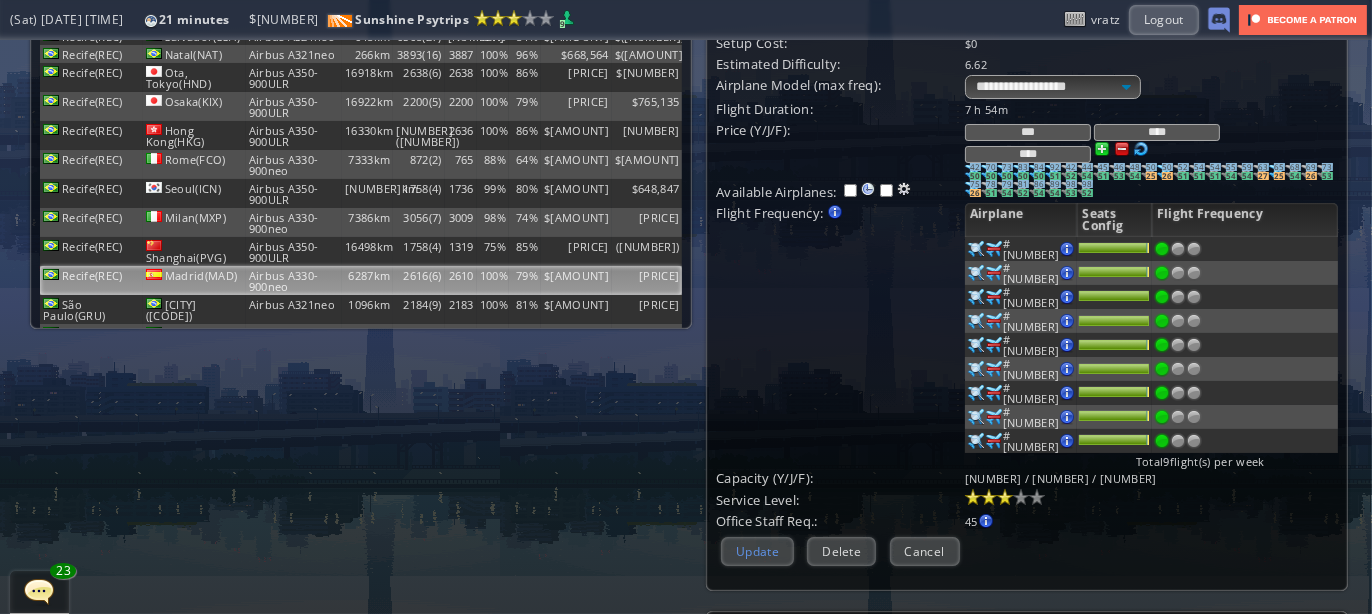click on "Update" at bounding box center [757, 551] 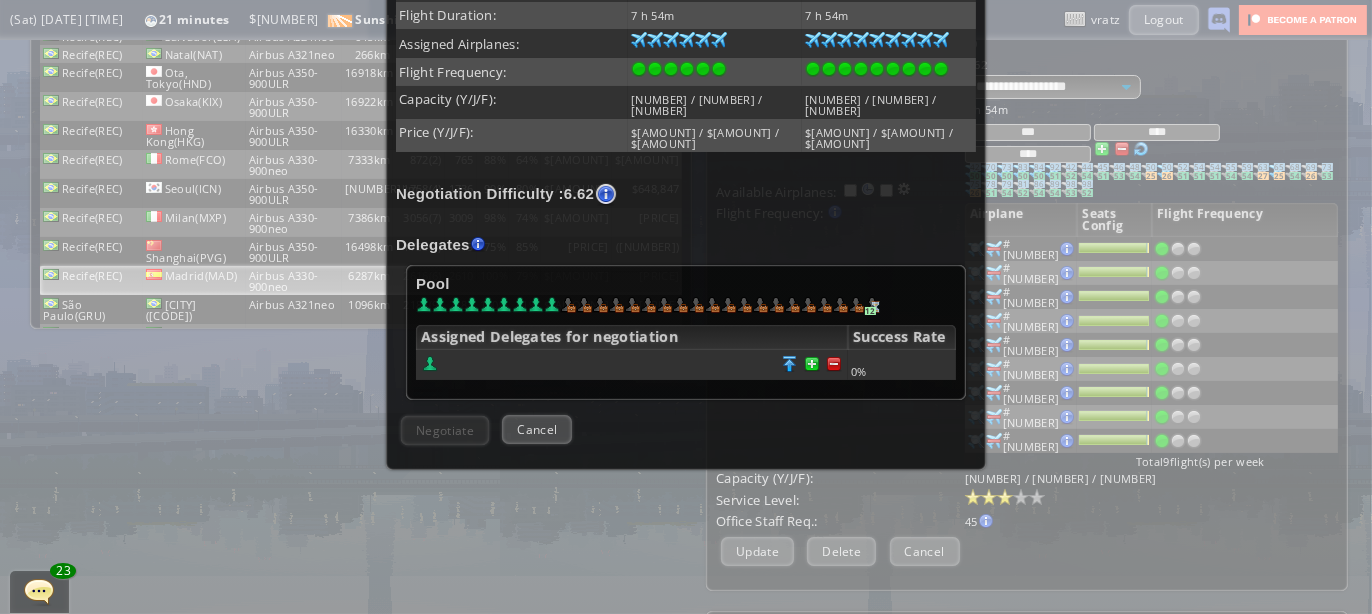 scroll, scrollTop: 525, scrollLeft: 0, axis: vertical 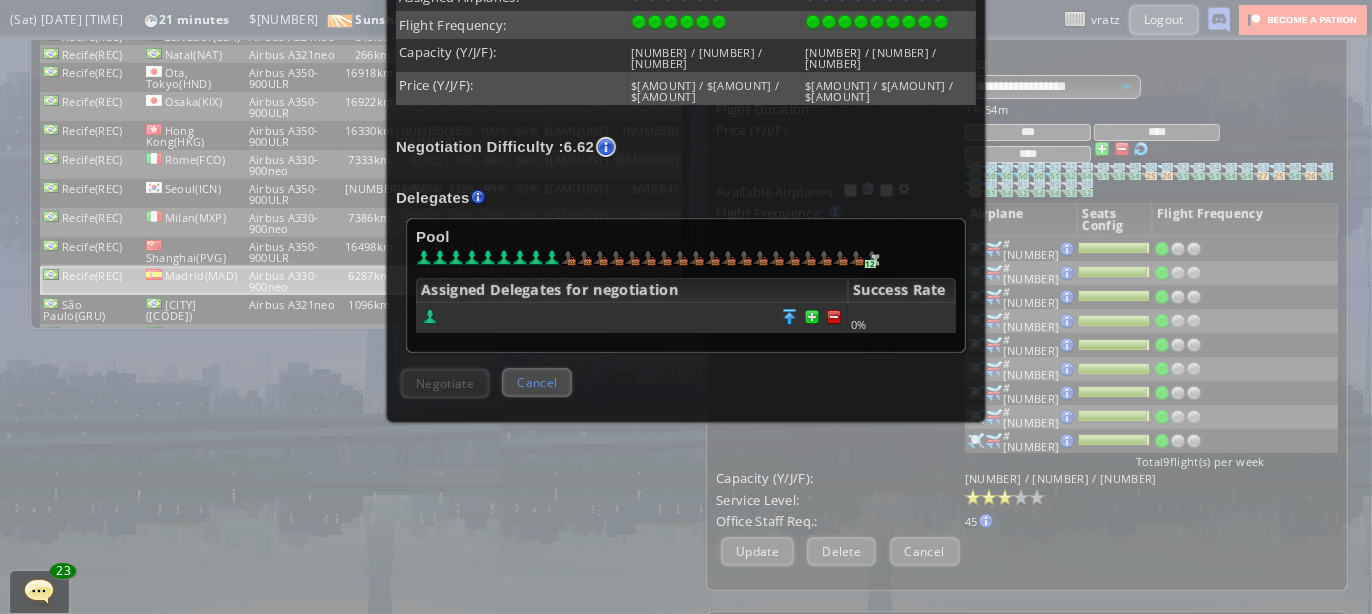 click on "Cancel" at bounding box center (537, 382) 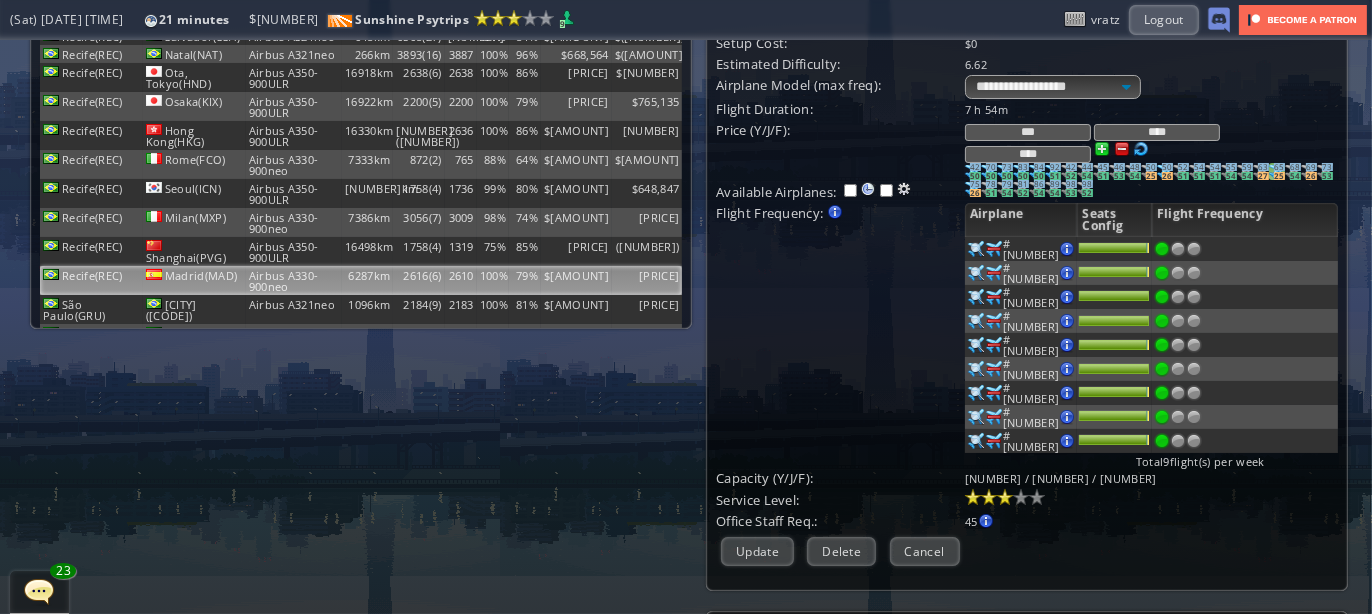 click on "65" at bounding box center (975, 167) 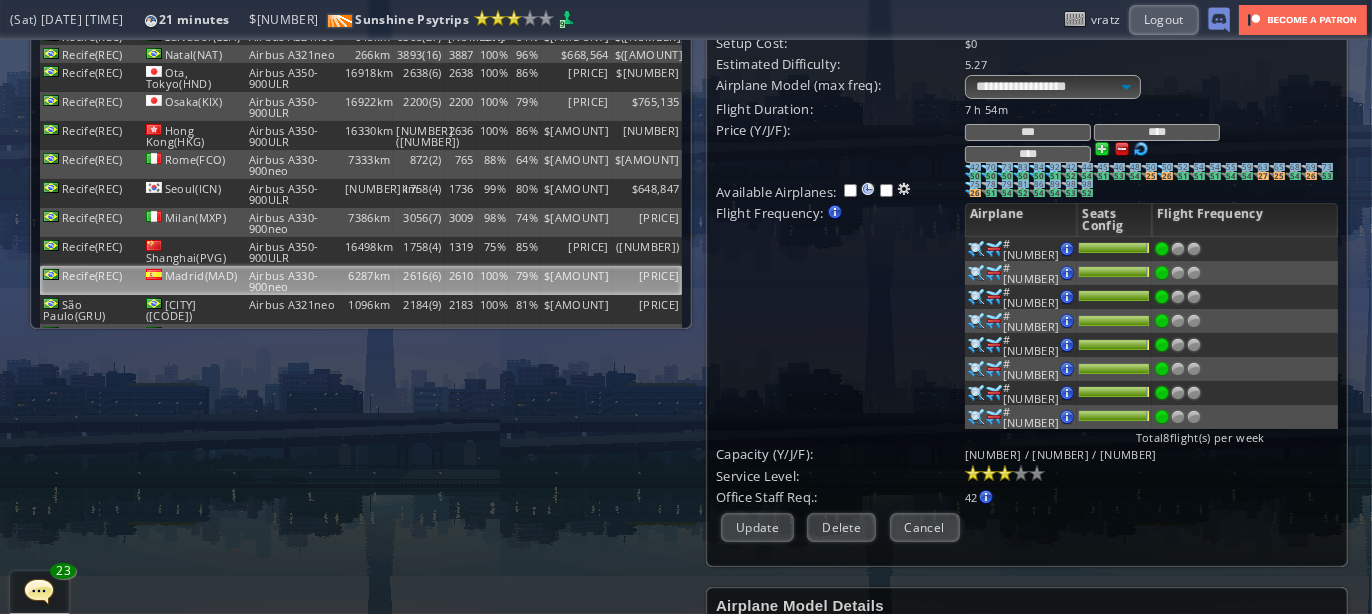 click on "Update" at bounding box center [757, 527] 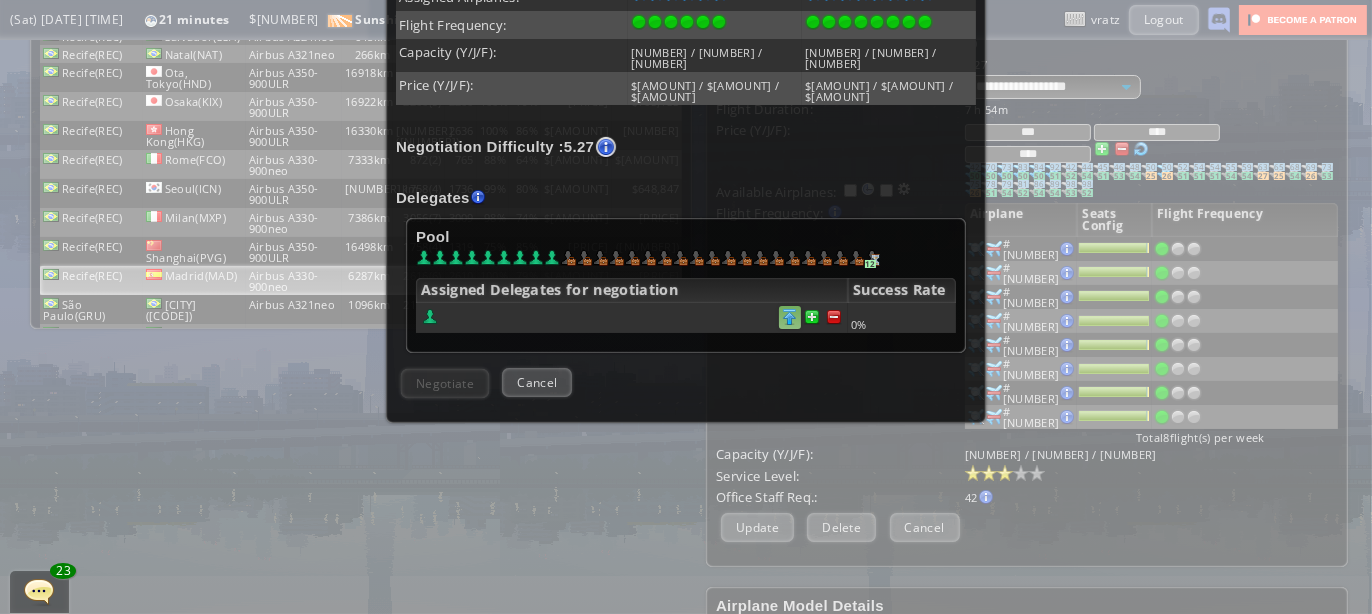 click at bounding box center (834, 317) 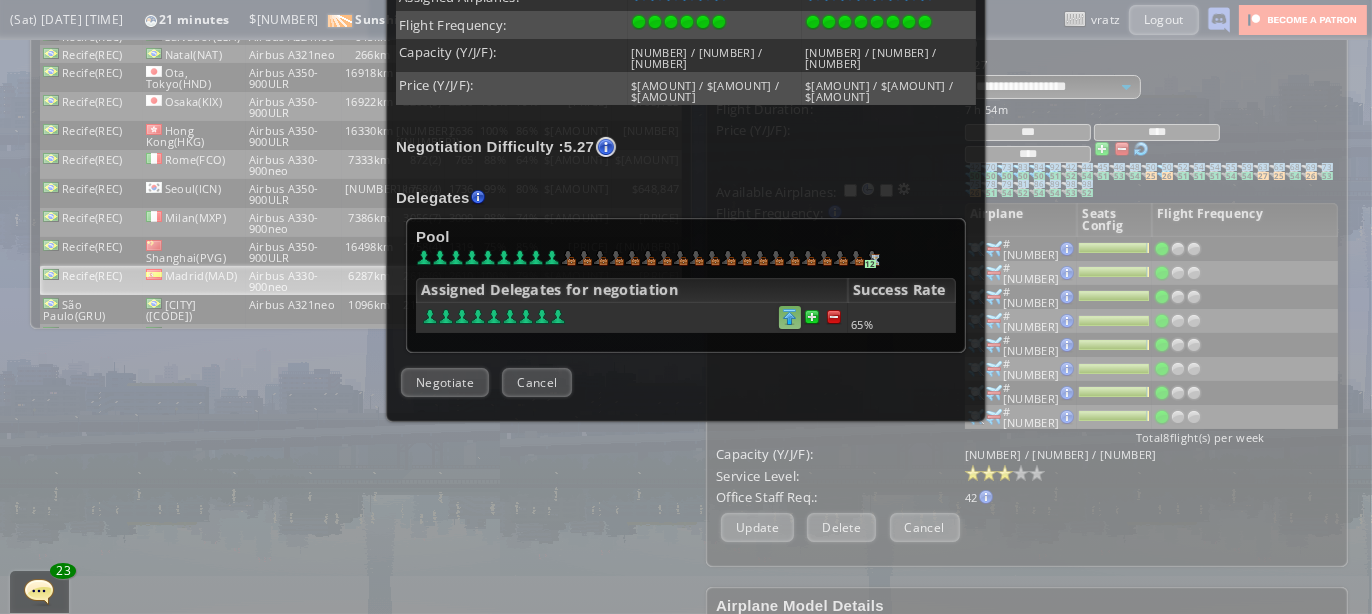 scroll, scrollTop: 524, scrollLeft: 0, axis: vertical 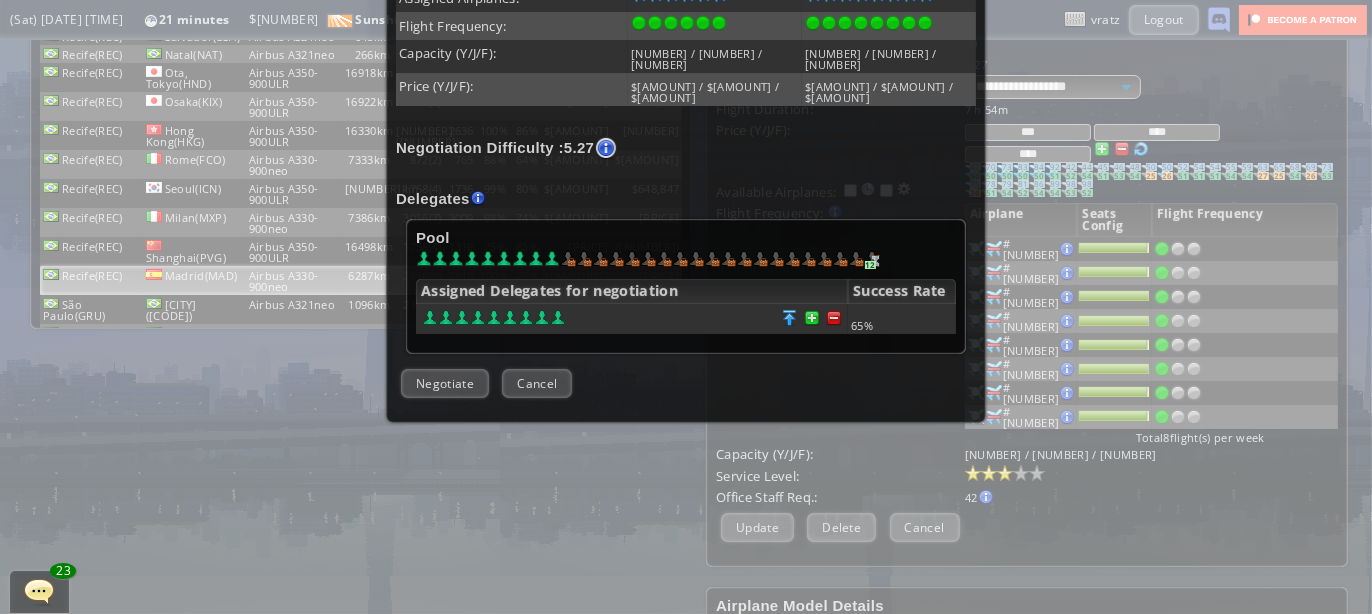 click on "Confirm
Negotiate
Cancel" at bounding box center [686, 383] 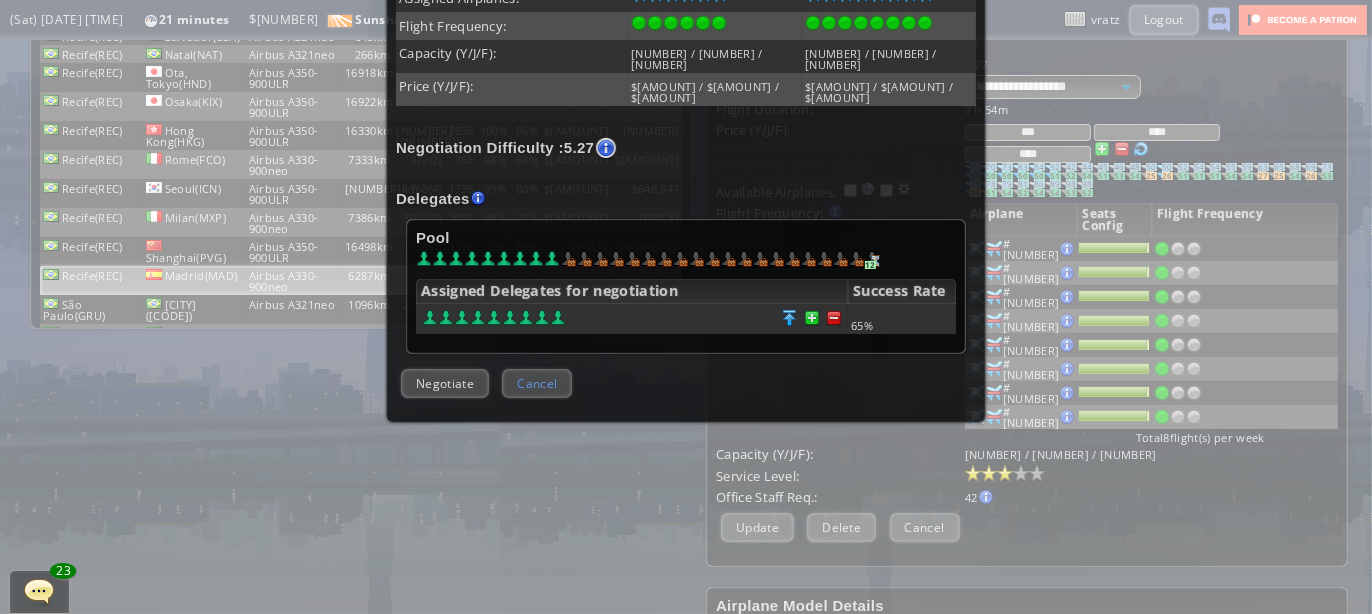 click on "Cancel" at bounding box center (537, 383) 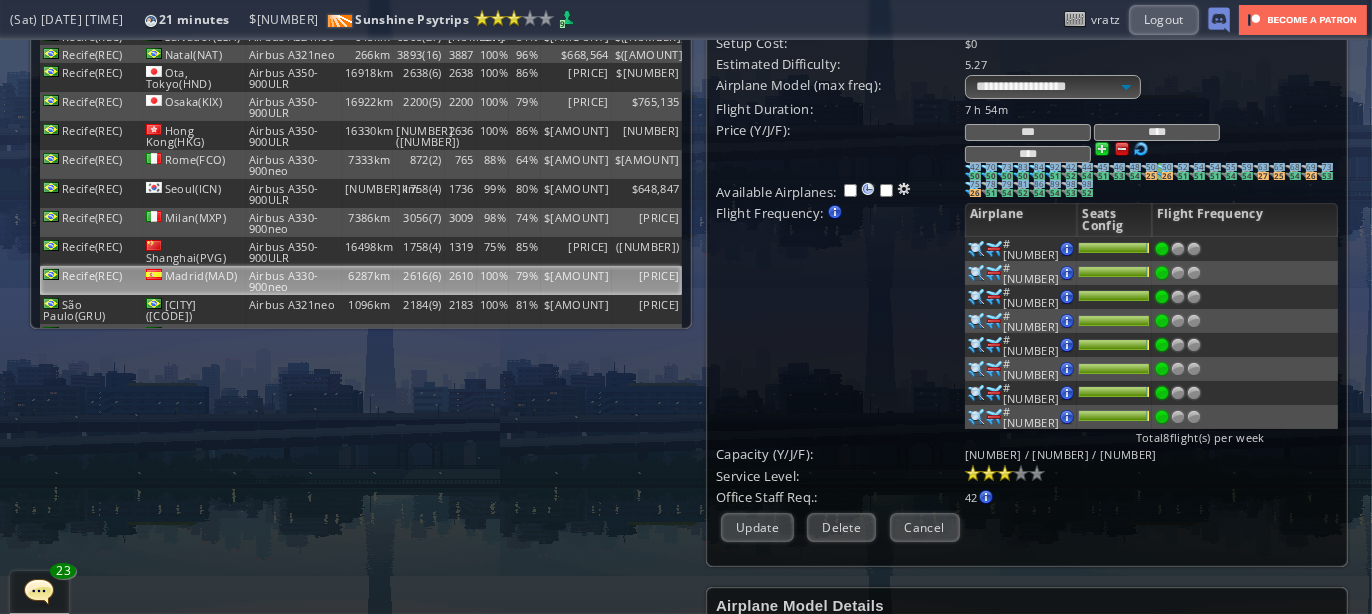 click on "26" at bounding box center [975, 176] 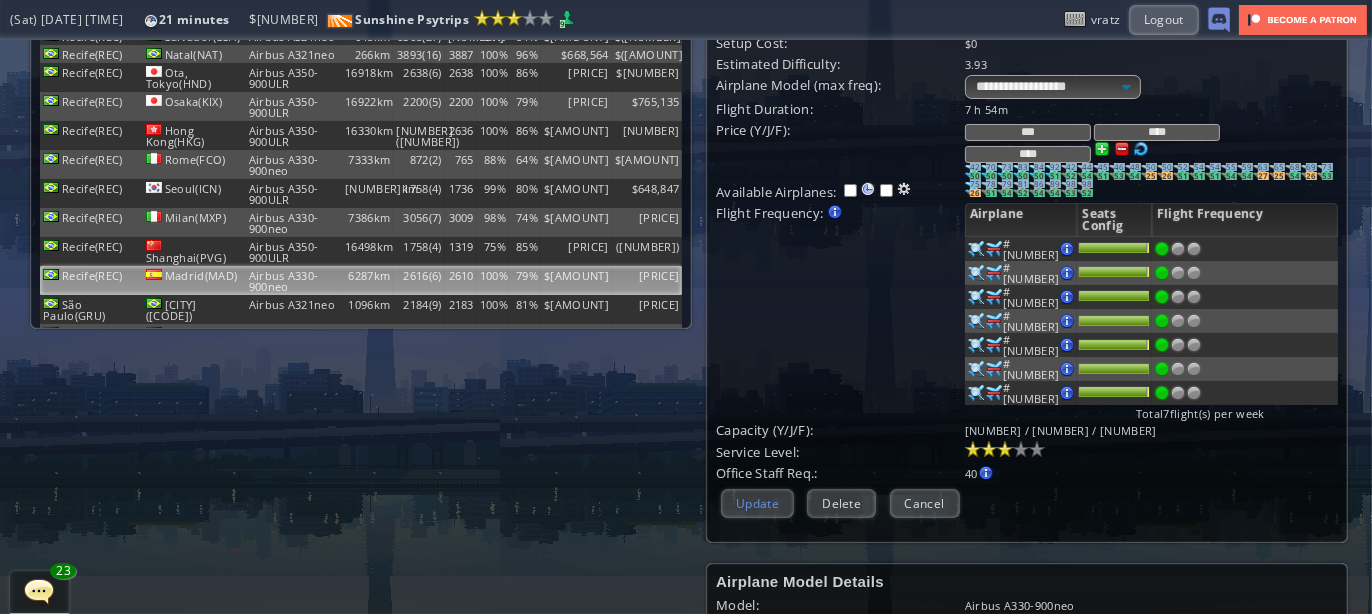 click on "Update" at bounding box center [757, 503] 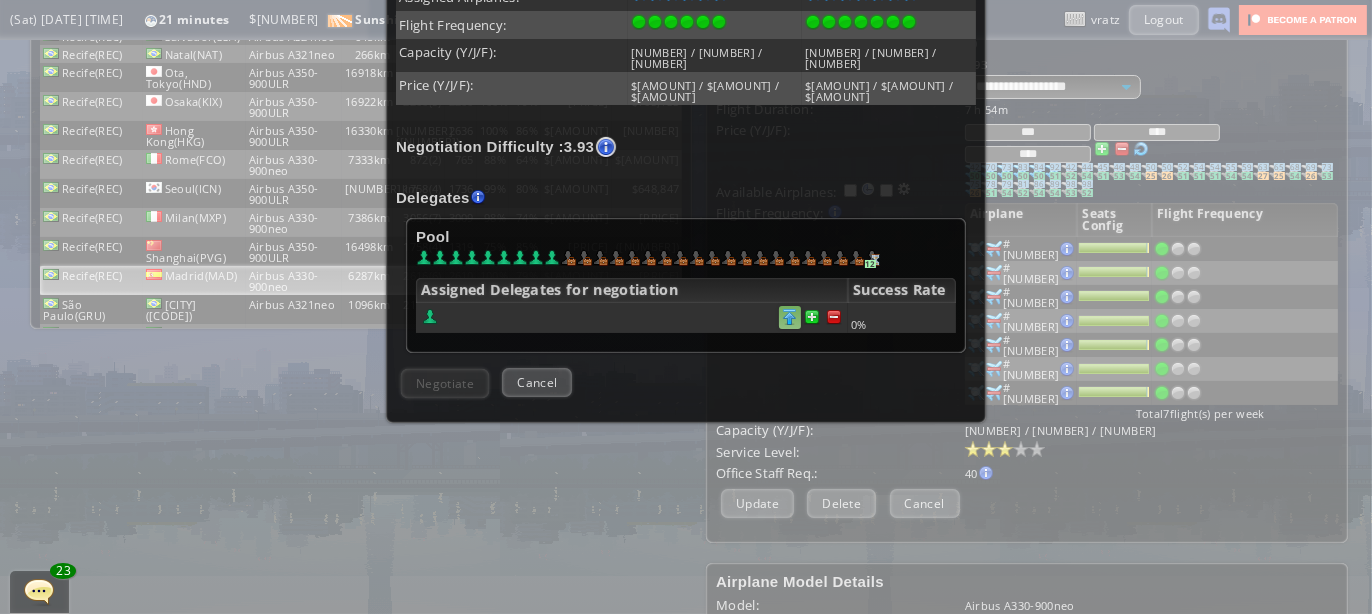 click at bounding box center (834, 317) 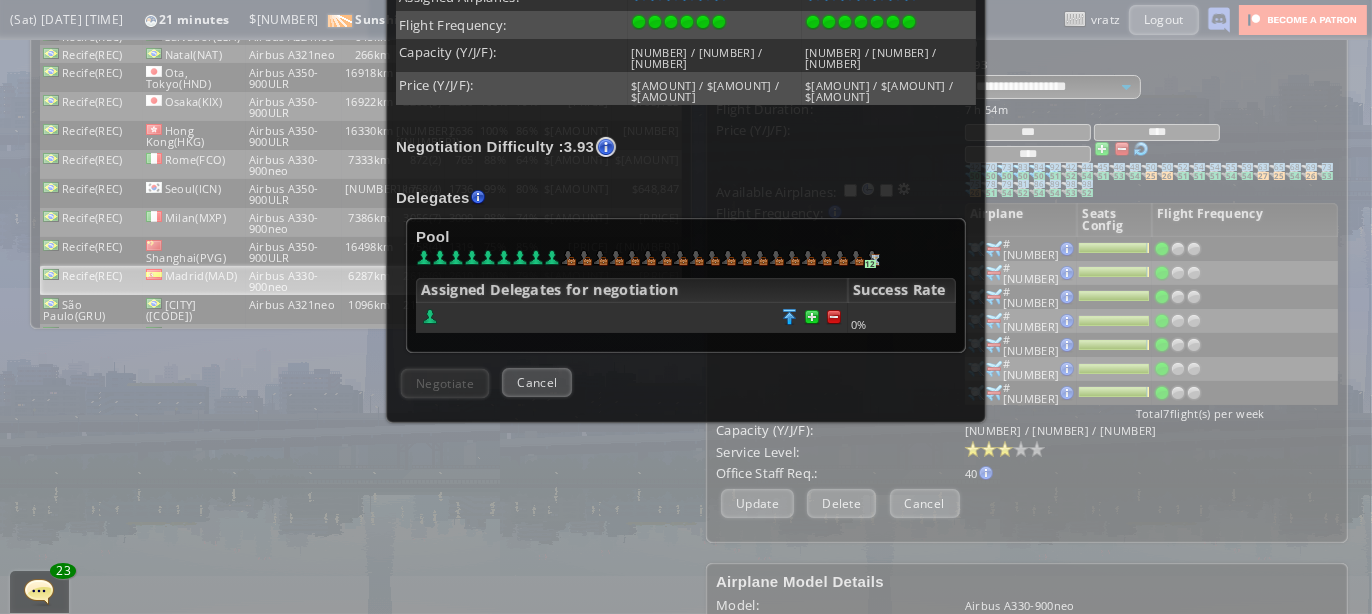 scroll, scrollTop: 524, scrollLeft: 0, axis: vertical 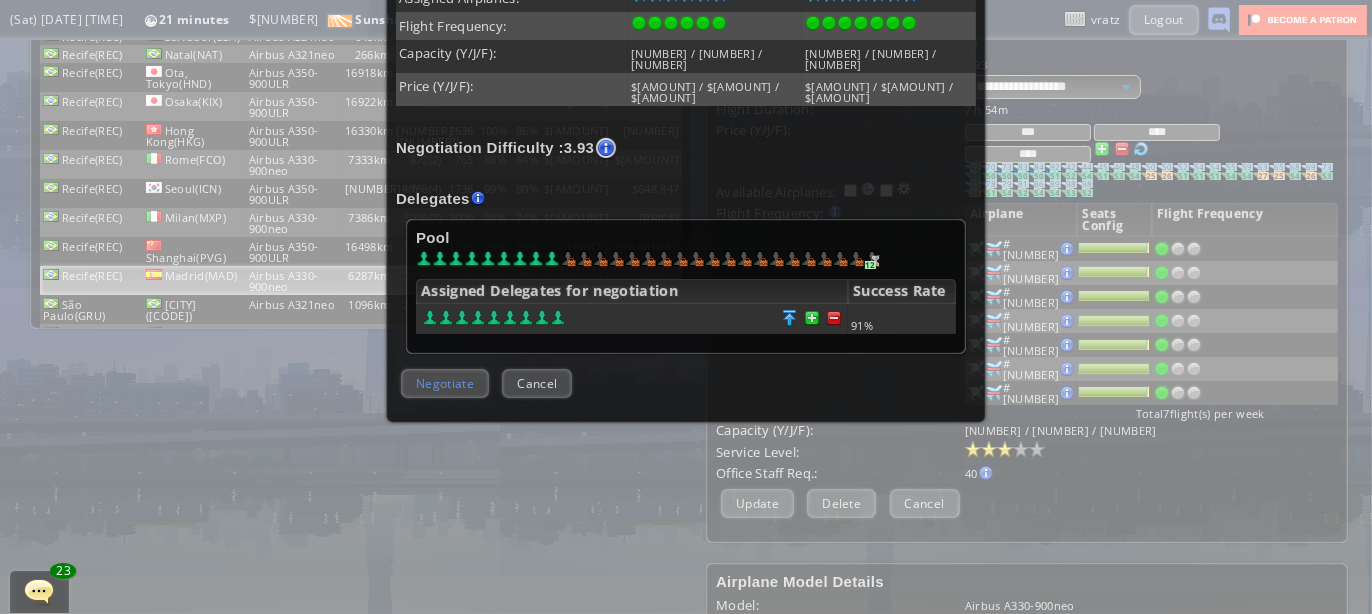 click on "Confirm
Negotiate
Cancel" at bounding box center (686, 383) 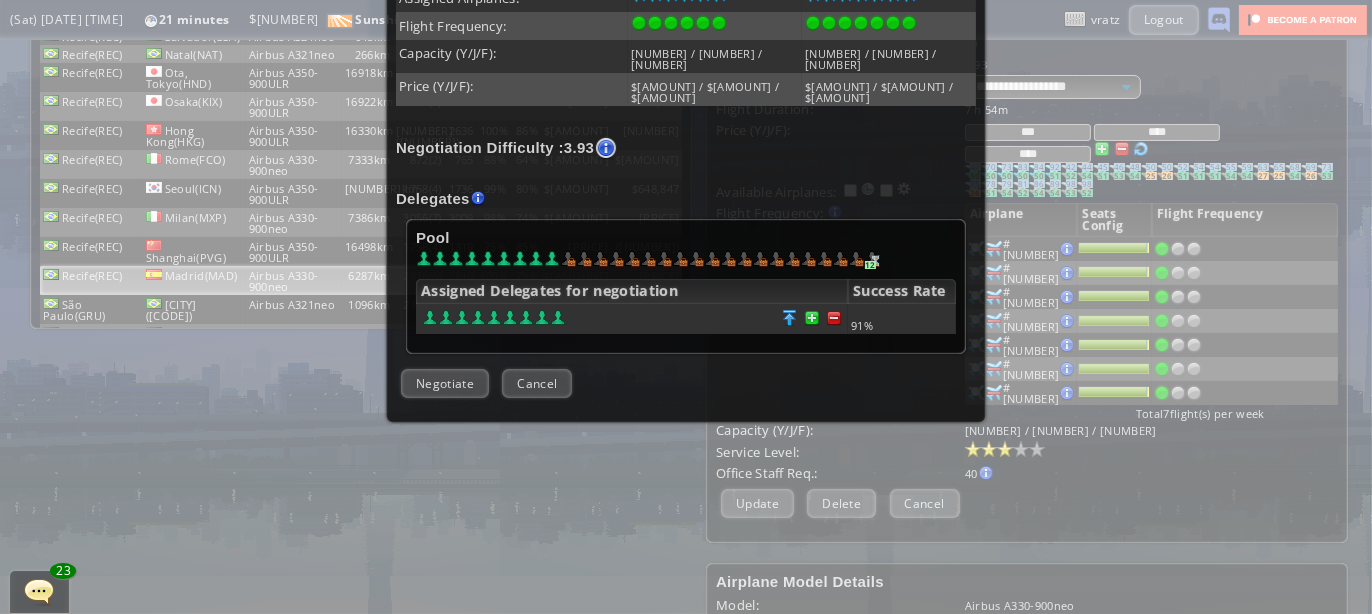 click on "Negotiate" at bounding box center [445, 383] 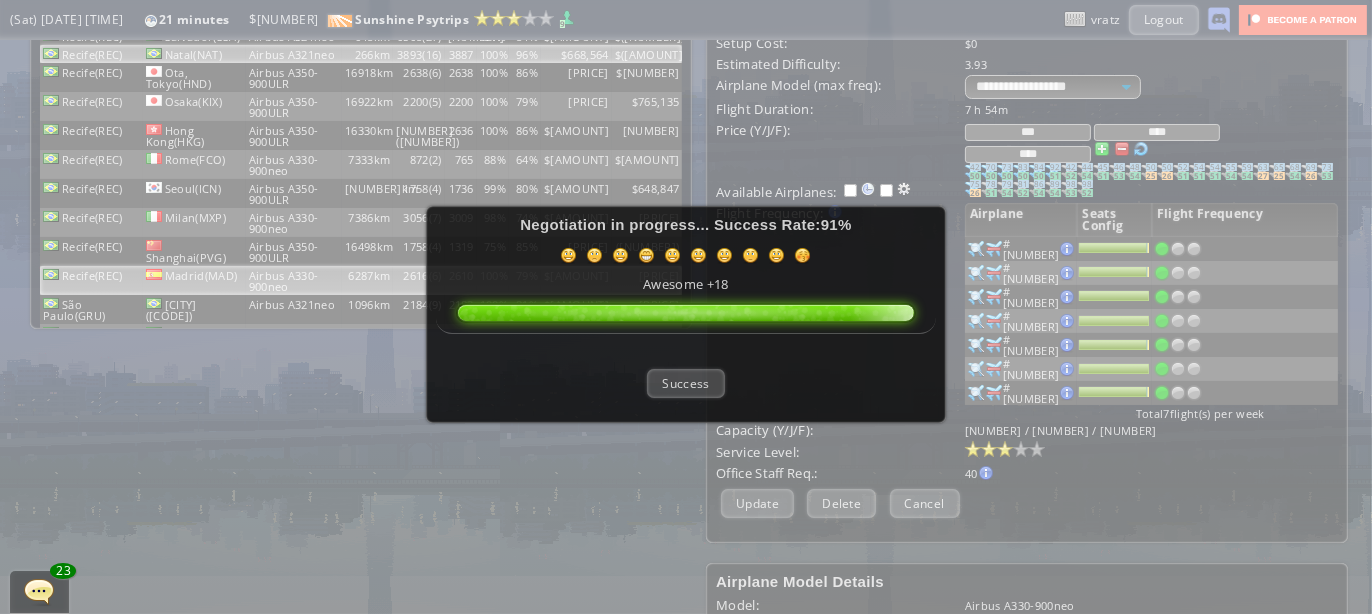 click on "Success" at bounding box center [685, 383] 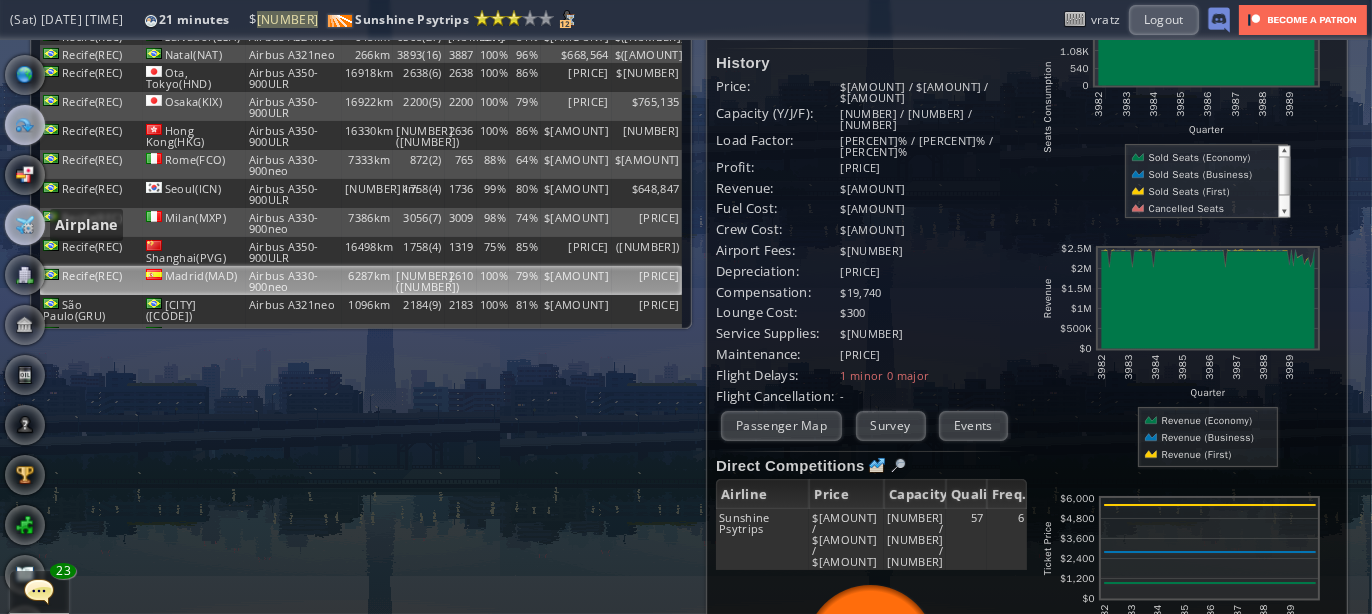 click at bounding box center [25, 225] 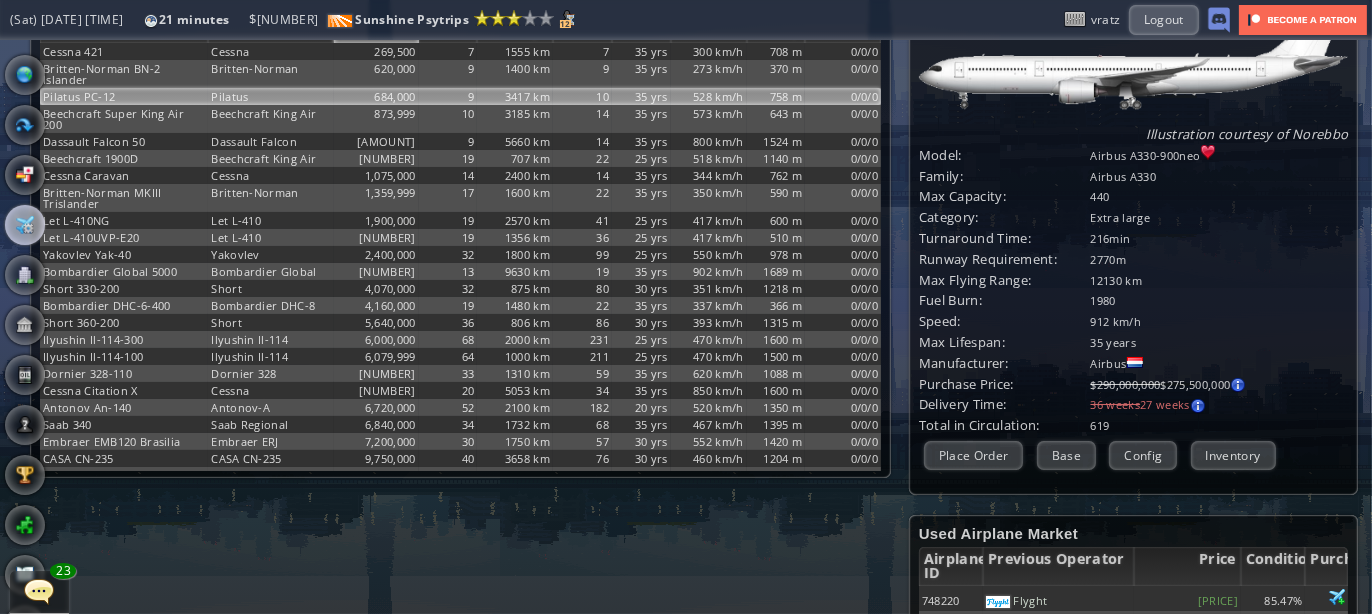 scroll, scrollTop: 0, scrollLeft: 0, axis: both 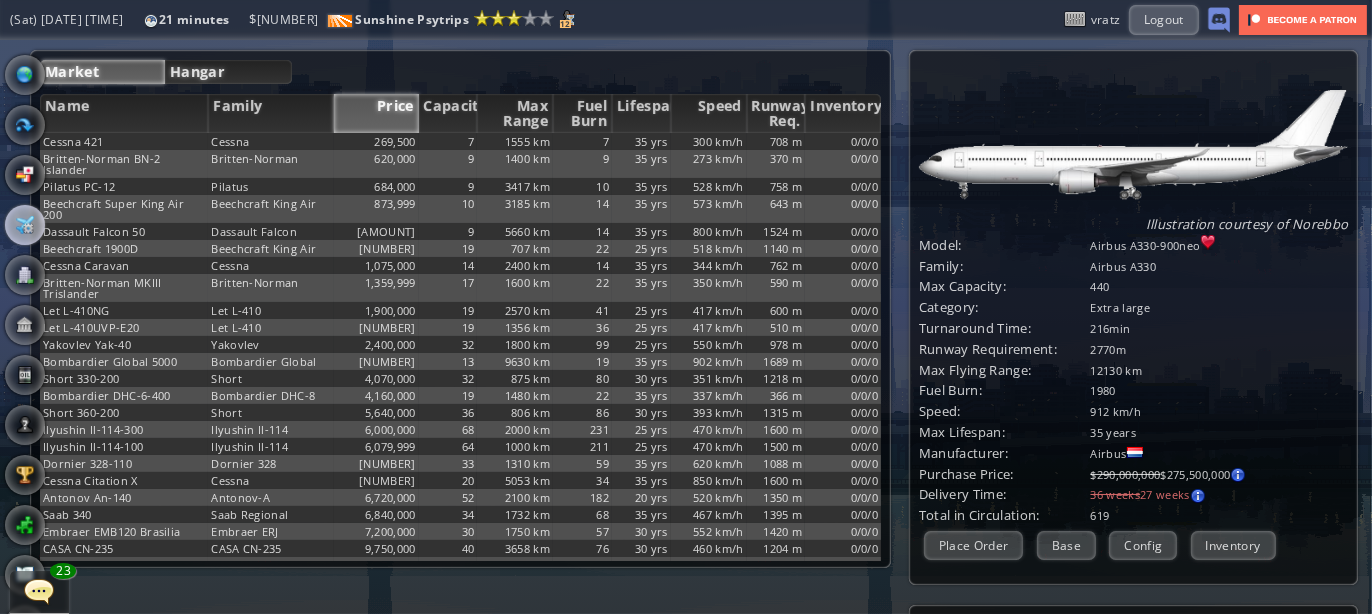 click on "Hangar" at bounding box center [228, 72] 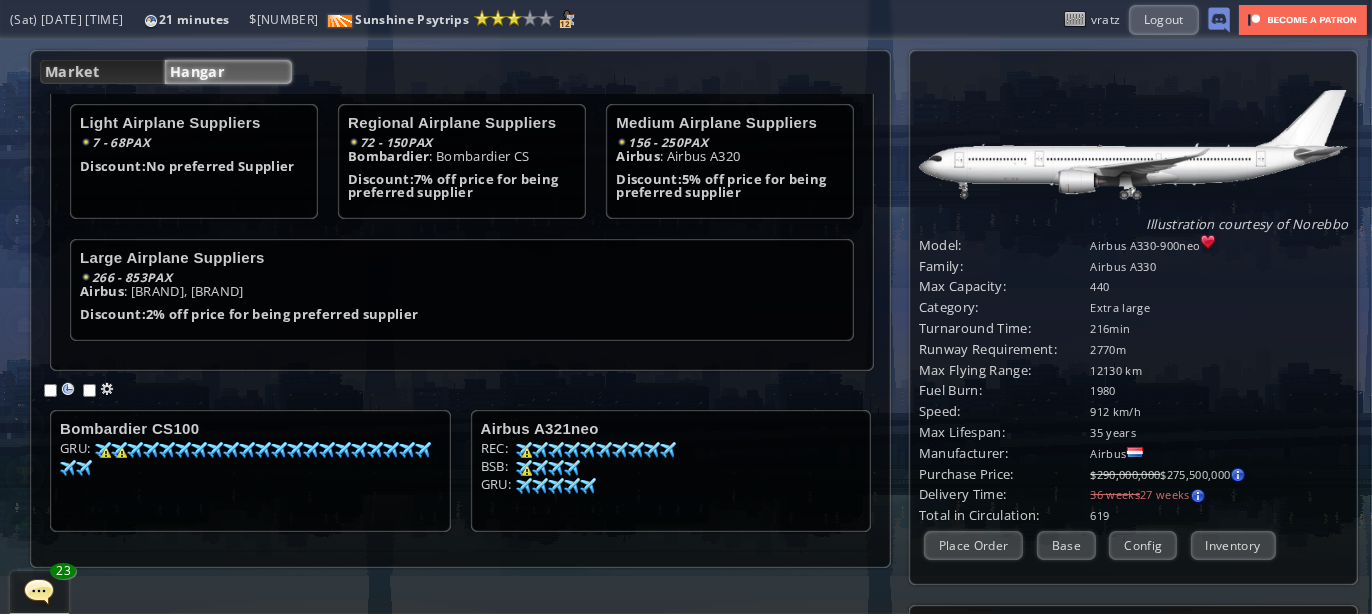 scroll, scrollTop: 276, scrollLeft: 0, axis: vertical 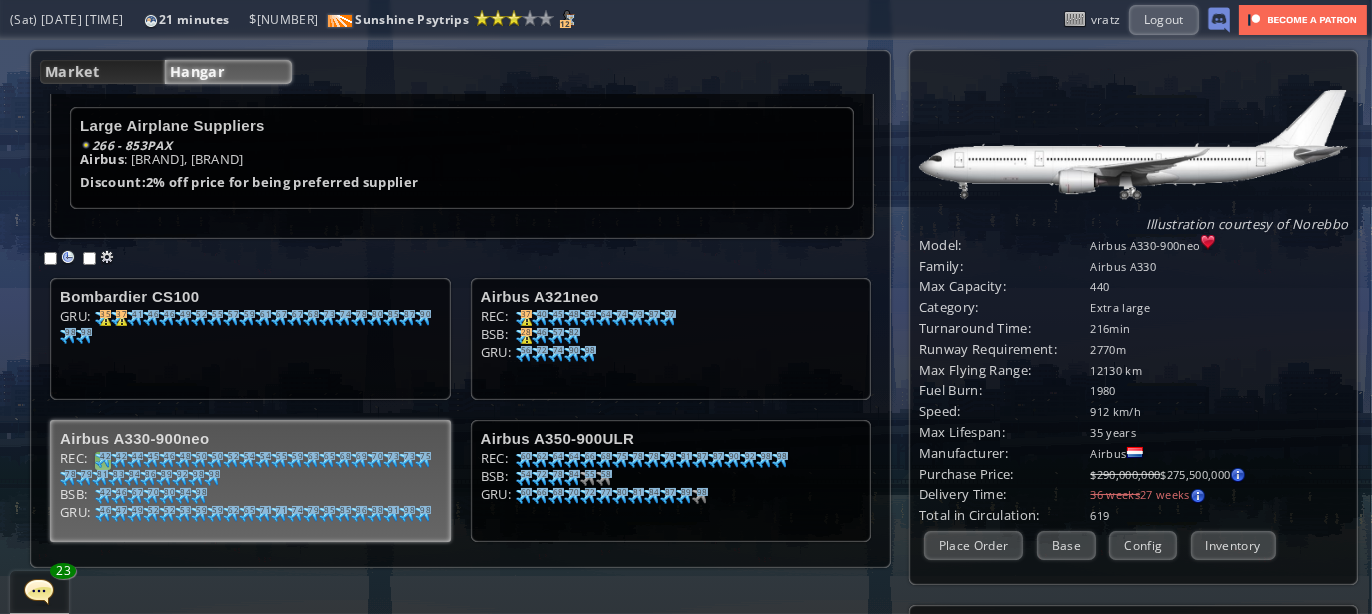 click at bounding box center (103, 318) 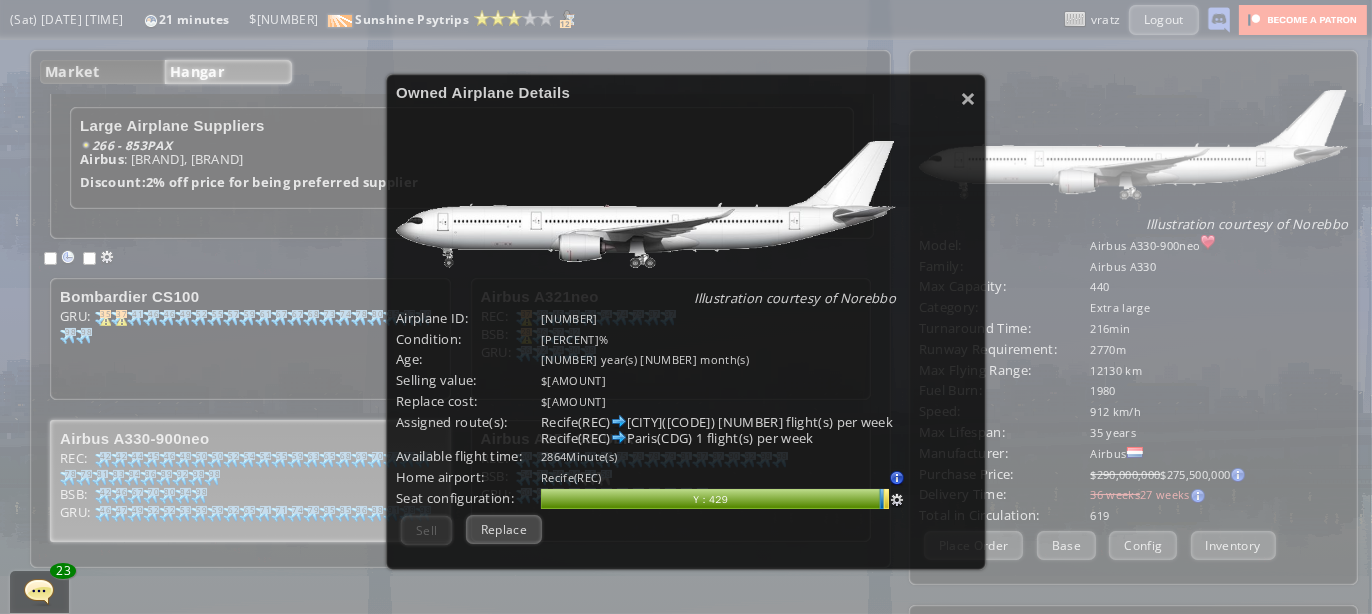 scroll, scrollTop: 289, scrollLeft: 0, axis: vertical 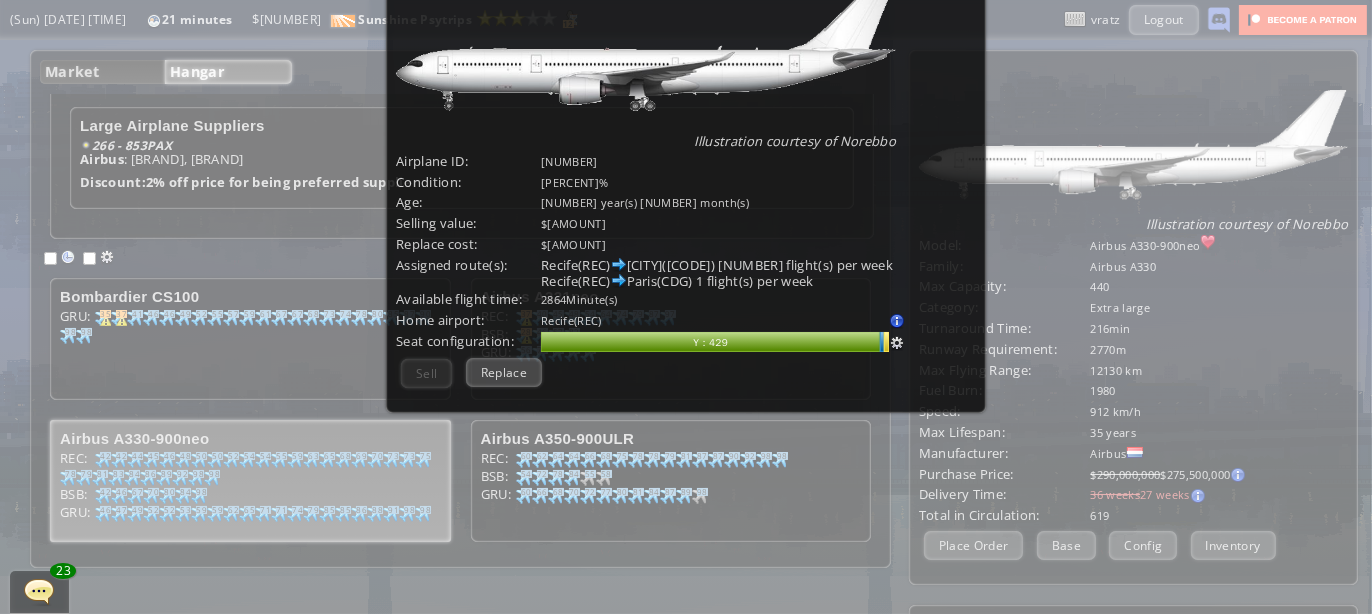click on "Illustration courtesy of Norebbo
Airplane ID:
[NUMBER]
Condition:
[PERCENTAGE]
Age:
[AGE]
Deliver in:
Selling value:
$93,241,003
Replace cost:
$182,258,997
Assigned route(s):
[CITY](REC) [CITY](MAD) 1 flight(s) per week [CITY](REC) [CITY](CDG) 1 flight(s) per week
Available flight time:
2864  Minute(s)
Home airport:
[CITY](REC)
Change home airport
Cannot change home airport with active route(s)
Seat configuration:
abcdefhiklmnopqrstuvwxyz Loading chart. Please wait. abcdefhiklmnopqrstuvwxyz Y : 429" at bounding box center (686, 171) 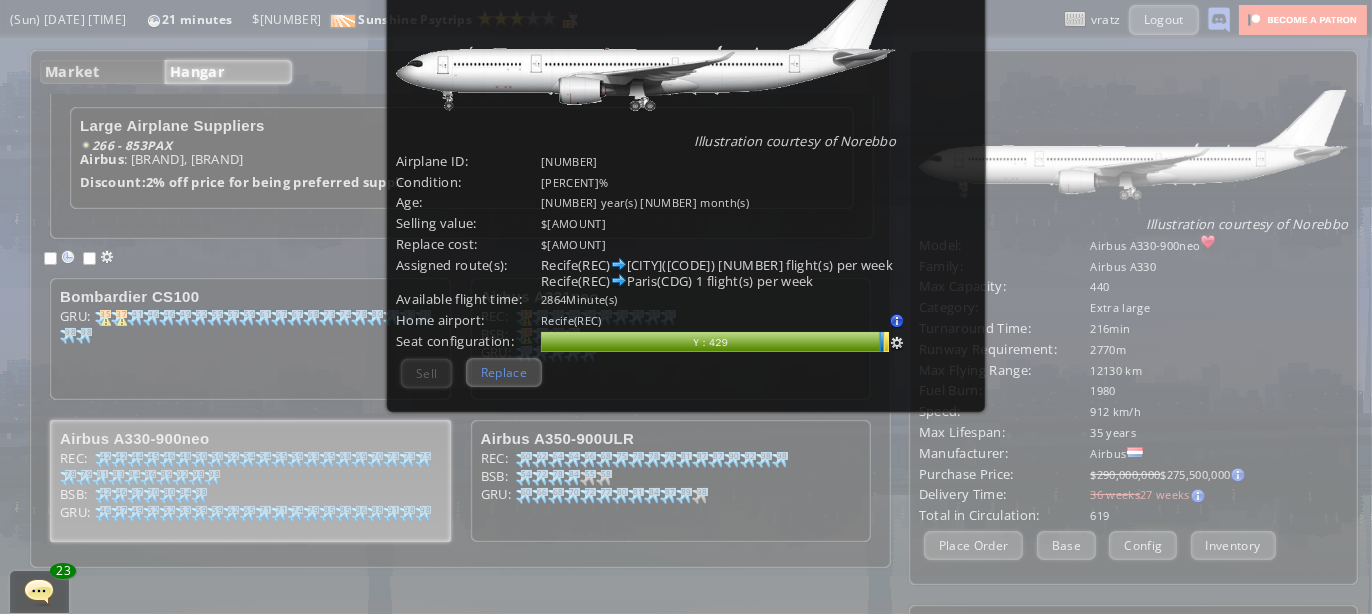 click on "Replace" at bounding box center [504, 372] 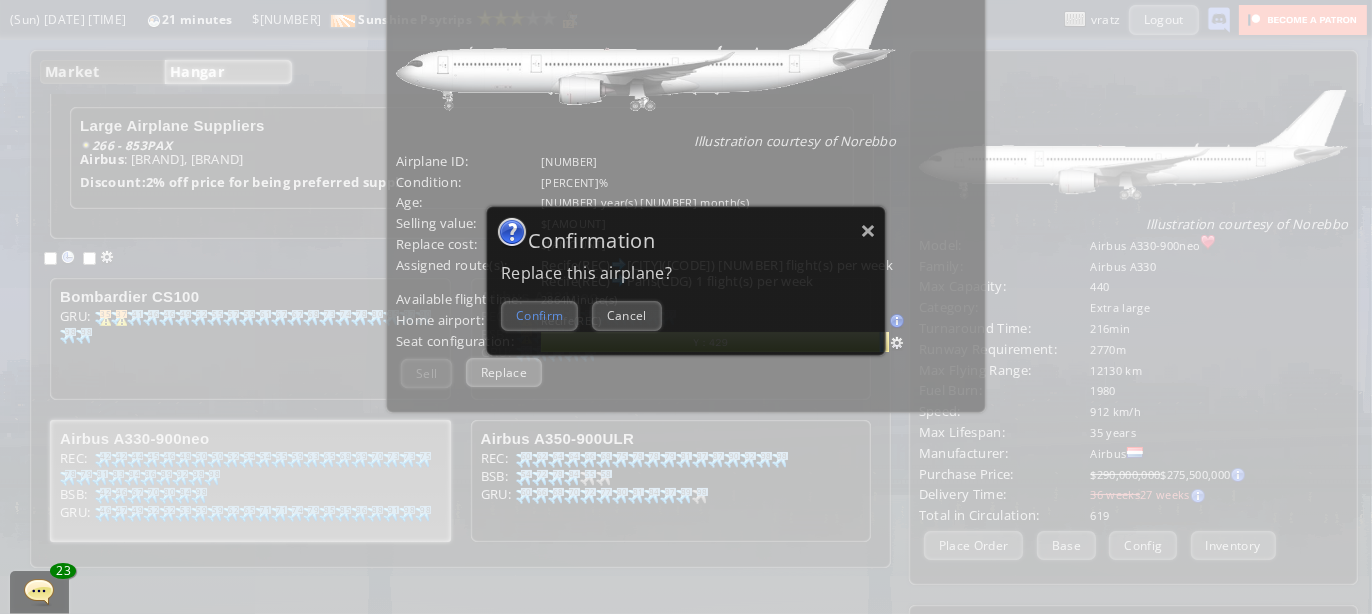 click on "Confirm" at bounding box center (539, 315) 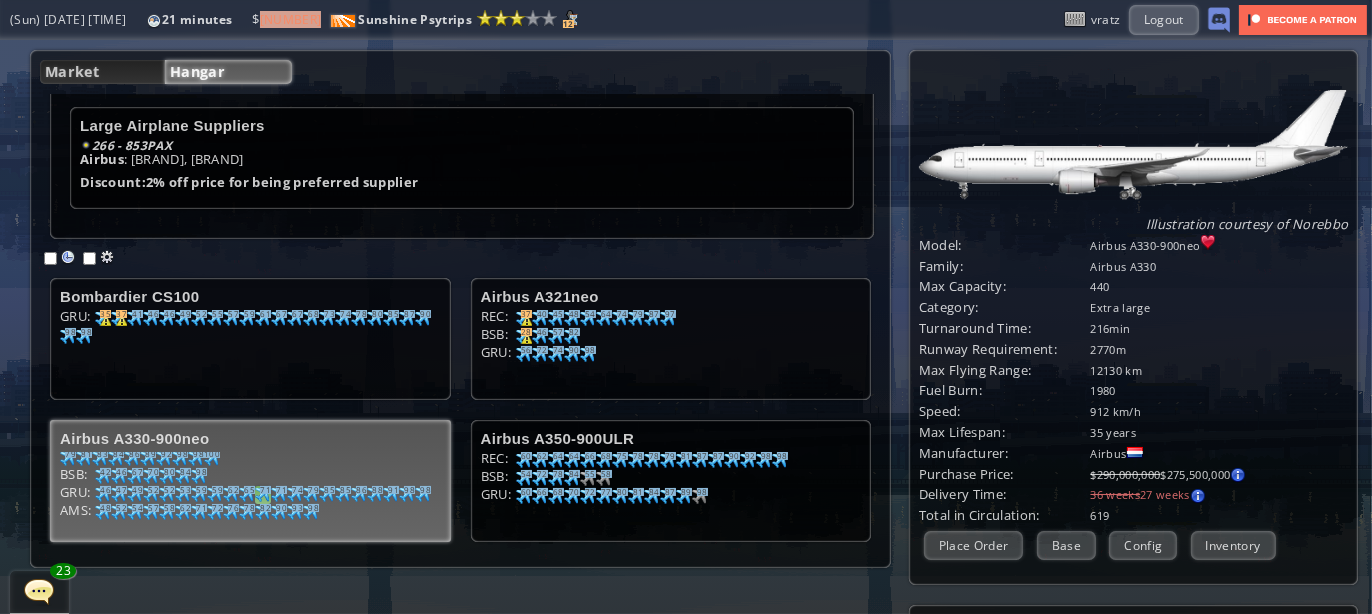 scroll, scrollTop: 35, scrollLeft: 0, axis: vertical 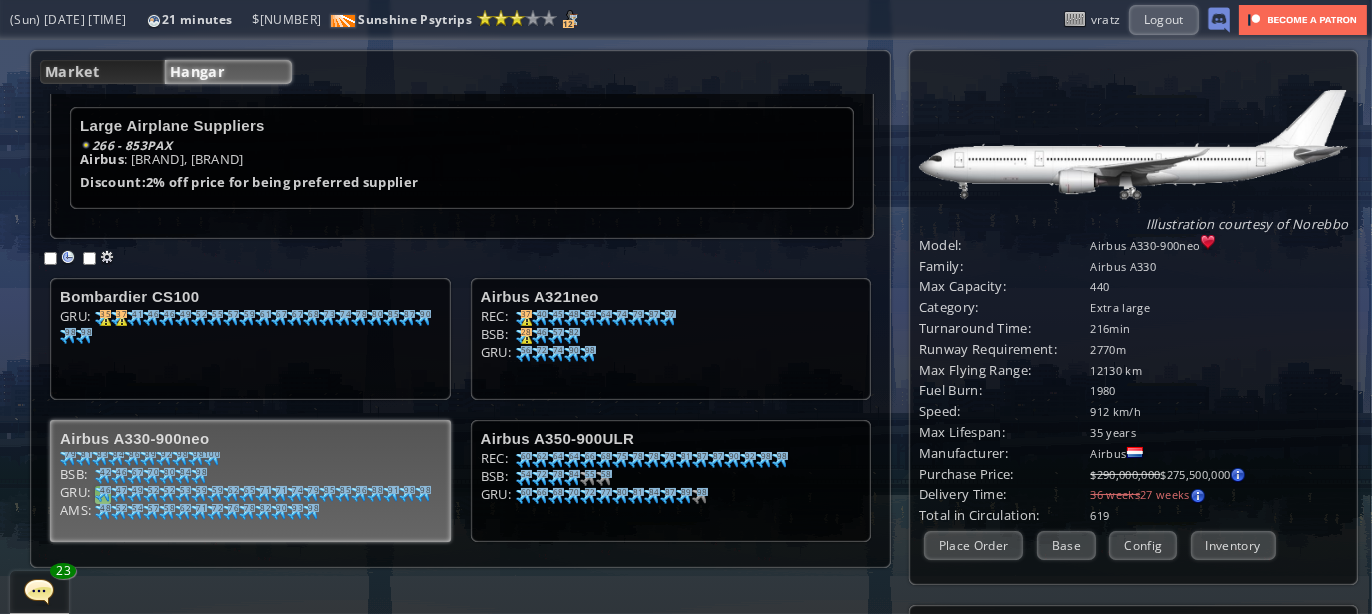 click on "46" at bounding box center [105, 314] 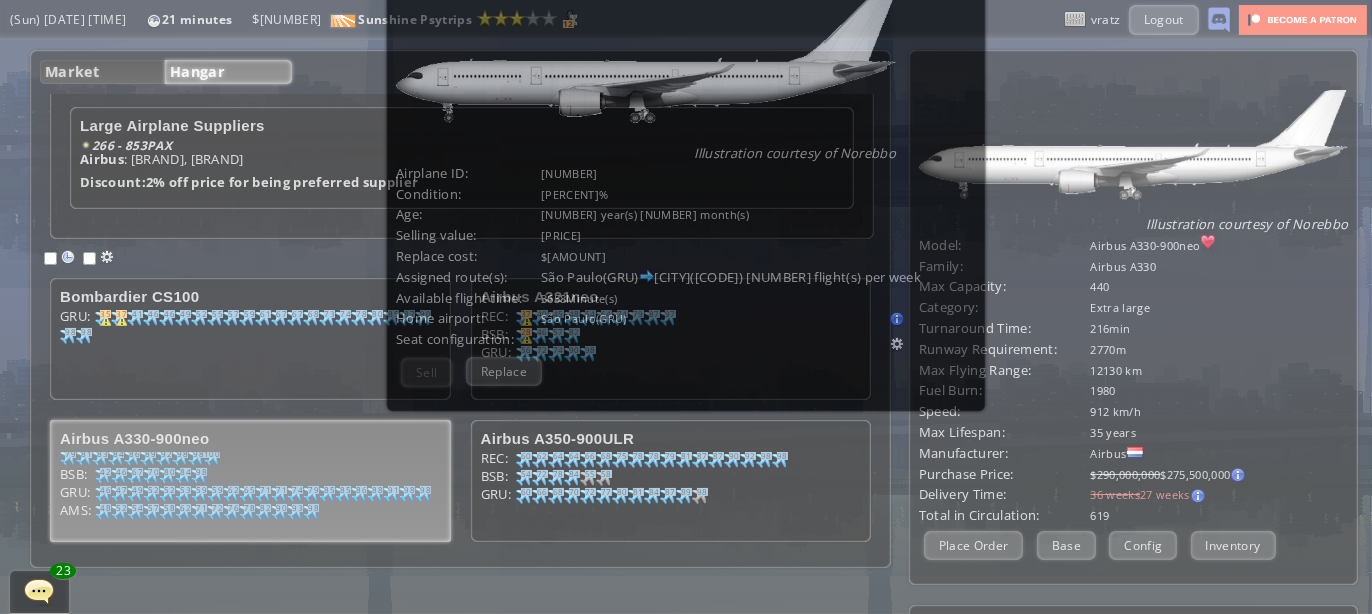 scroll, scrollTop: 276, scrollLeft: 0, axis: vertical 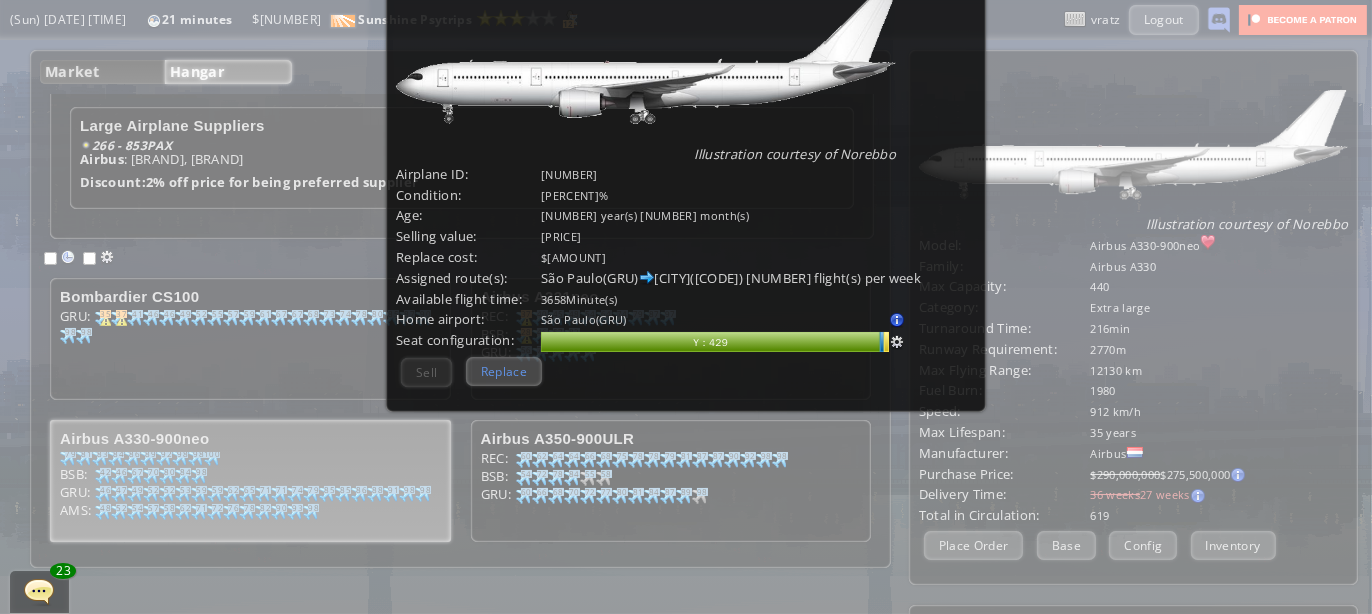 click on "Replace" at bounding box center (504, 371) 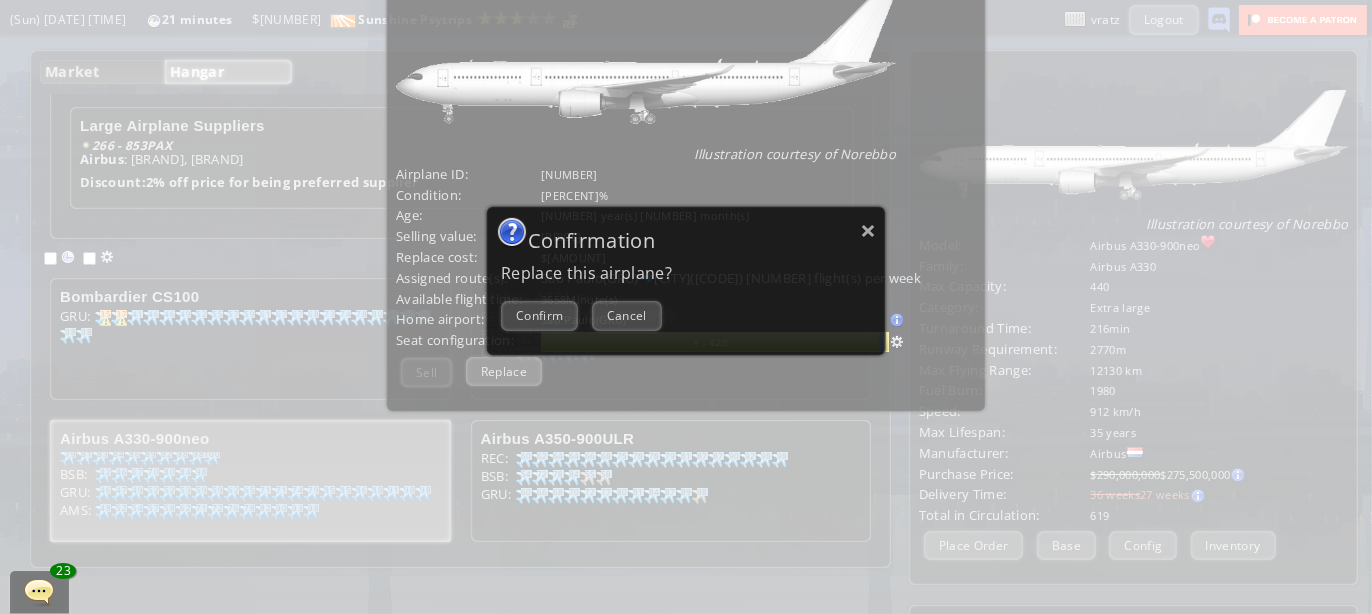 drag, startPoint x: 554, startPoint y: 296, endPoint x: 547, endPoint y: 311, distance: 16.552946 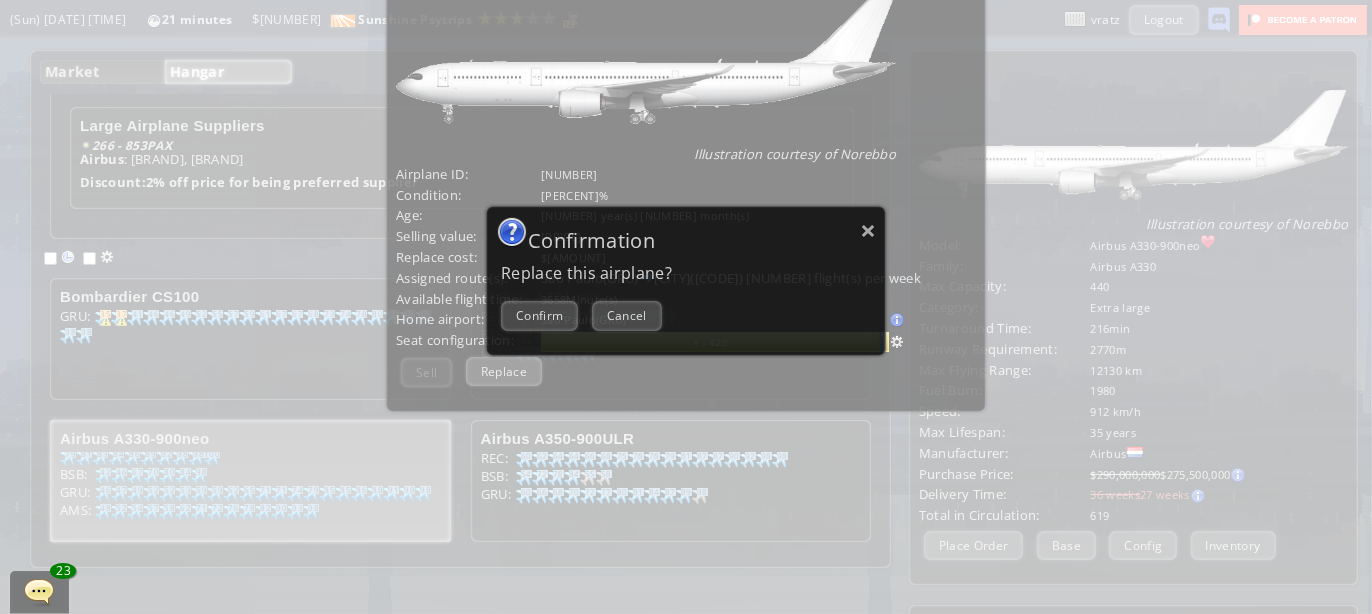 click on "×
Confirmation
Replace this airplane?
Confirm
Cancel" at bounding box center (686, 281) 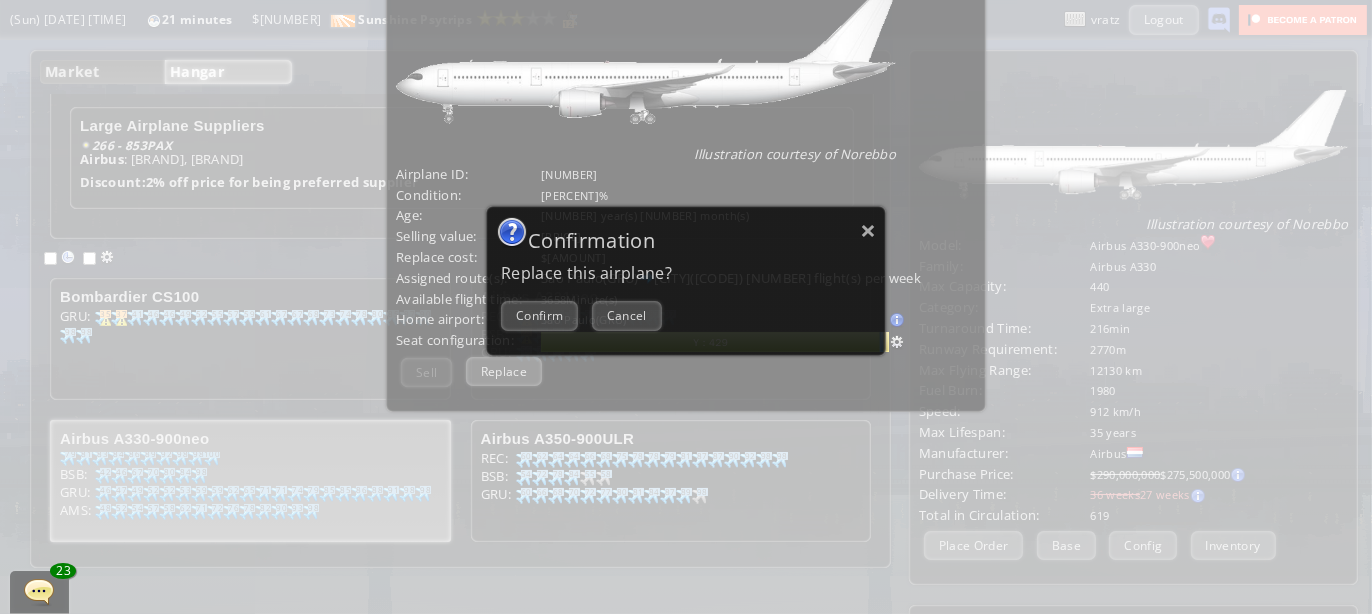 click on "Confirm" at bounding box center [539, 315] 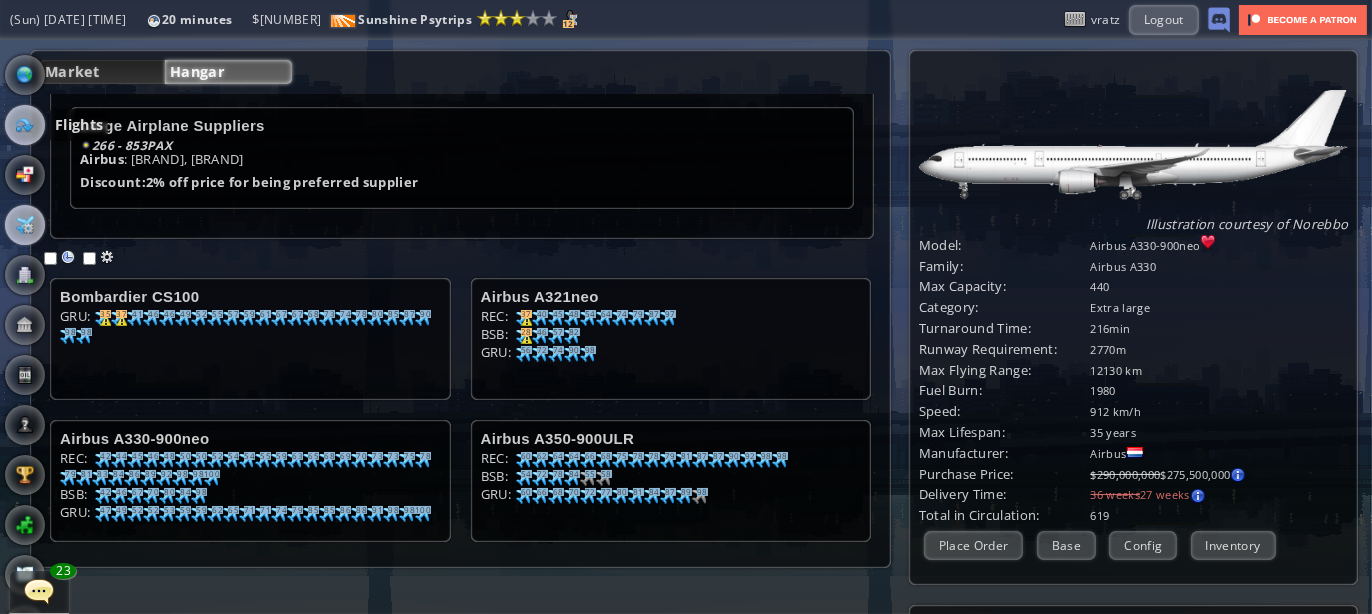 click at bounding box center [25, 125] 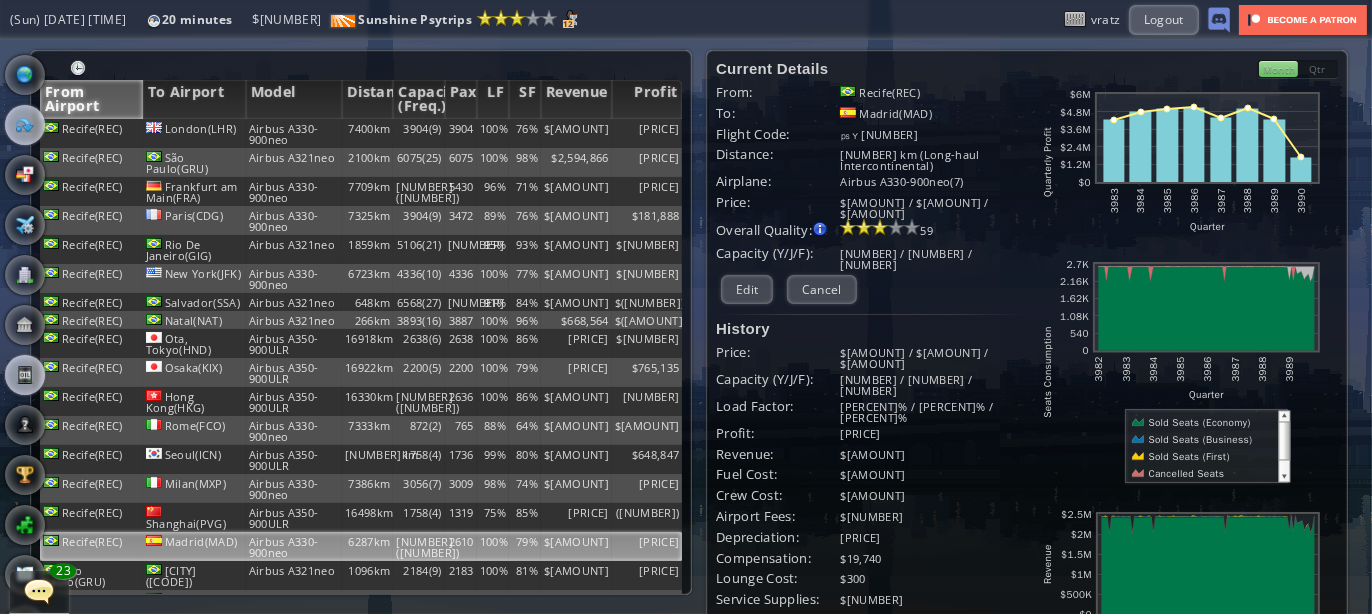 click at bounding box center [25, 375] 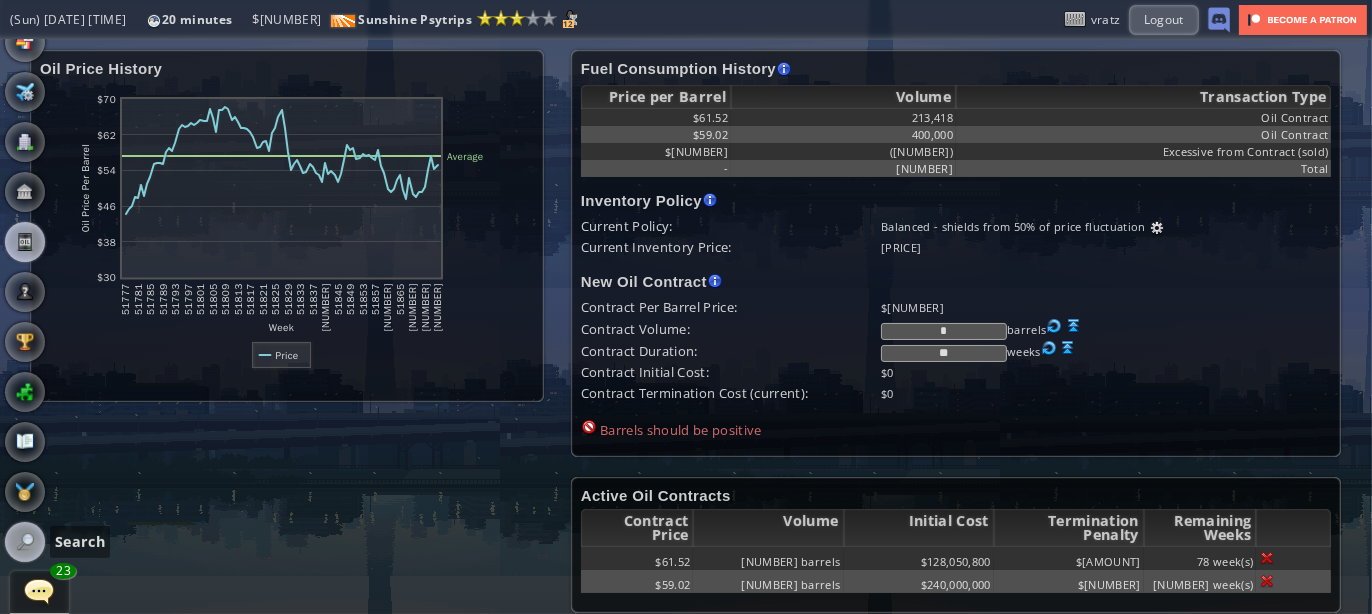 scroll, scrollTop: 145, scrollLeft: 0, axis: vertical 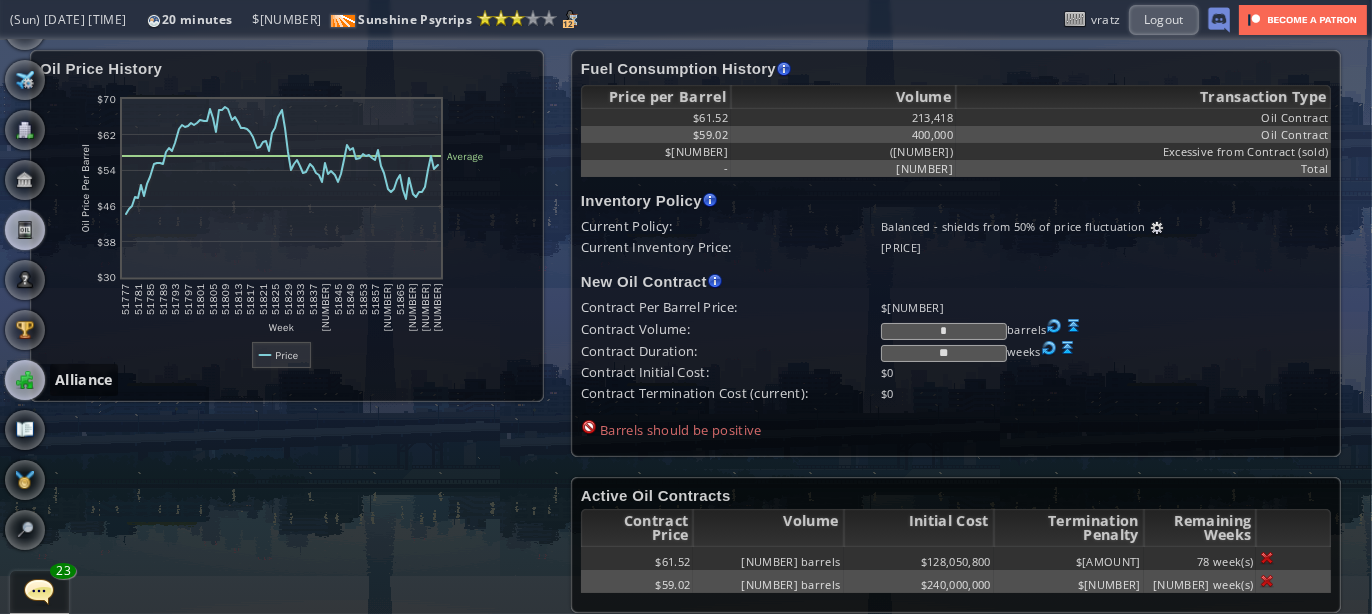 click at bounding box center (25, 380) 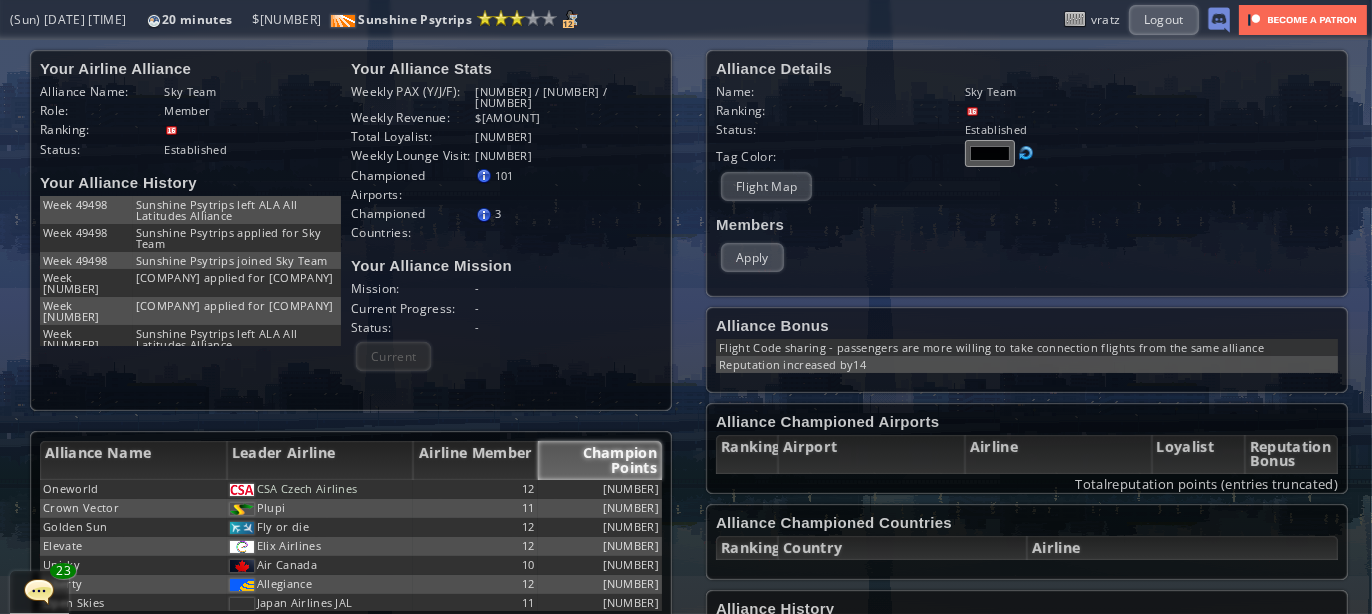 scroll, scrollTop: 275, scrollLeft: 0, axis: vertical 